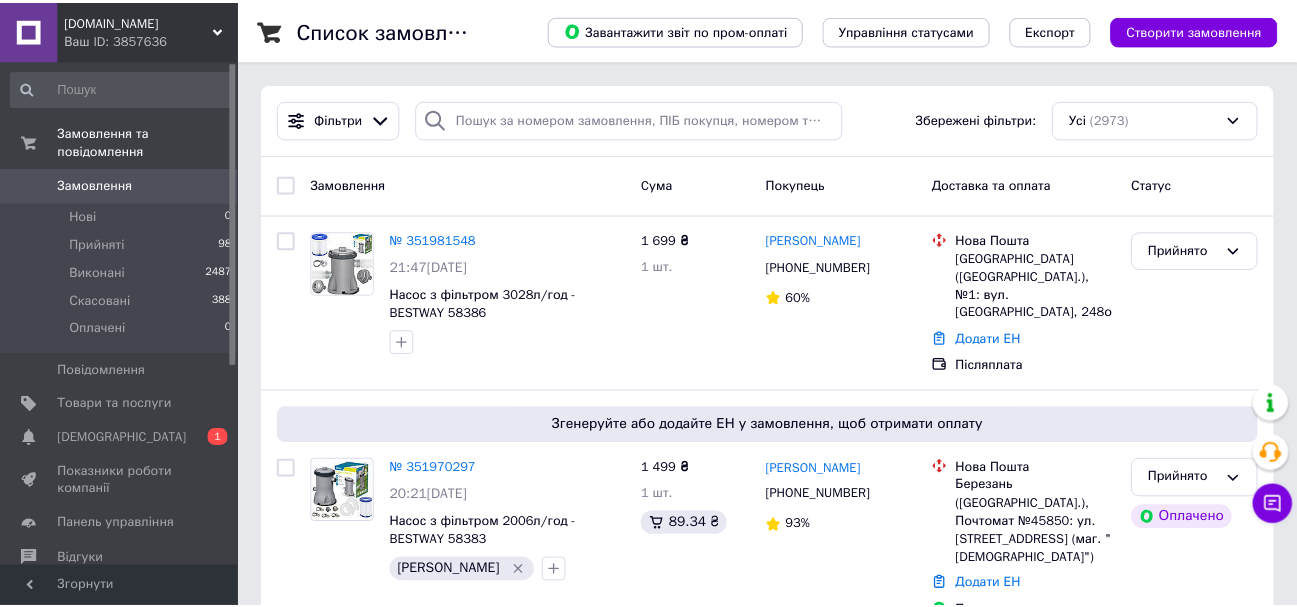 scroll, scrollTop: 0, scrollLeft: 0, axis: both 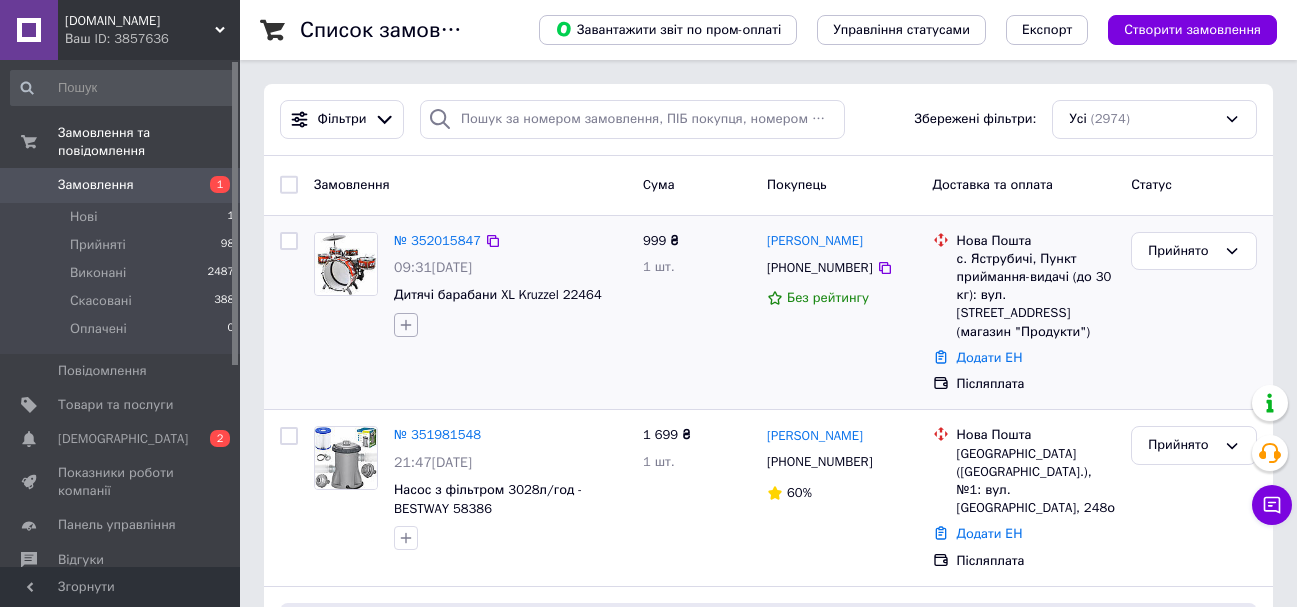 click 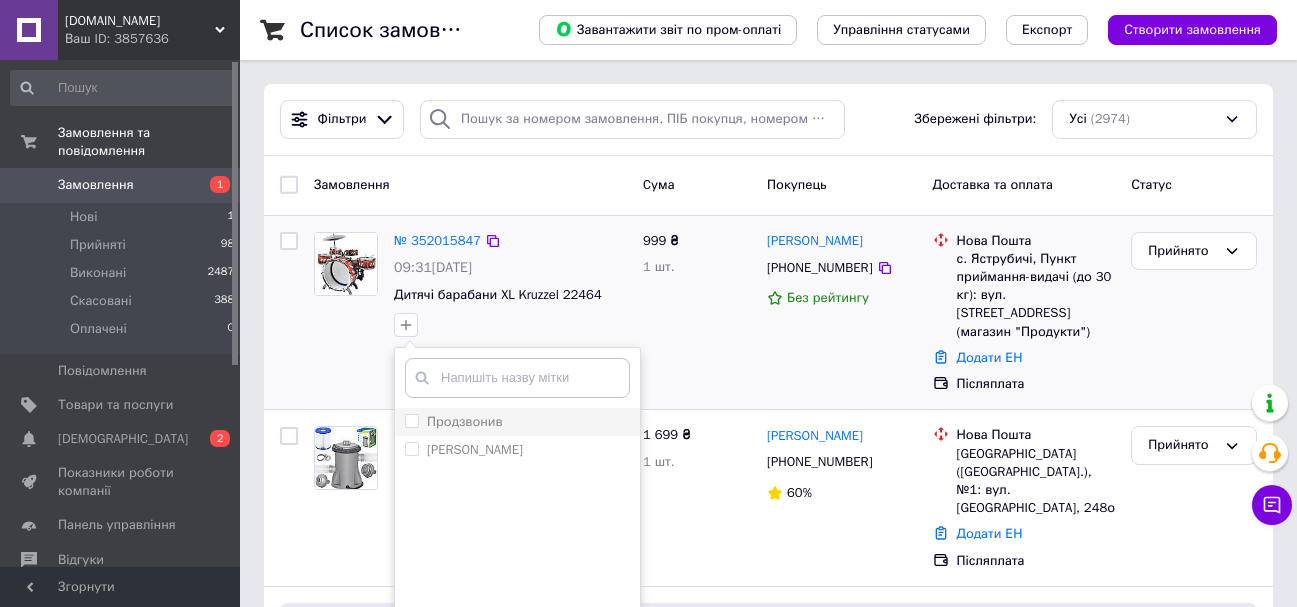 click on "Продзвонив" at bounding box center [411, 420] 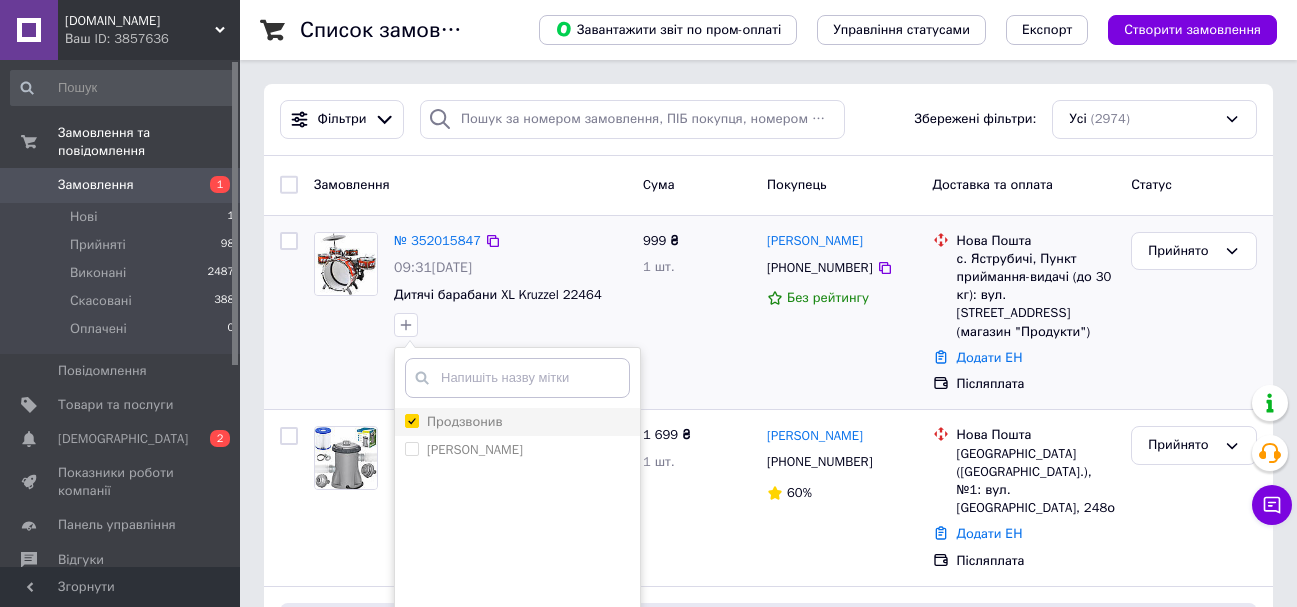 checkbox on "true" 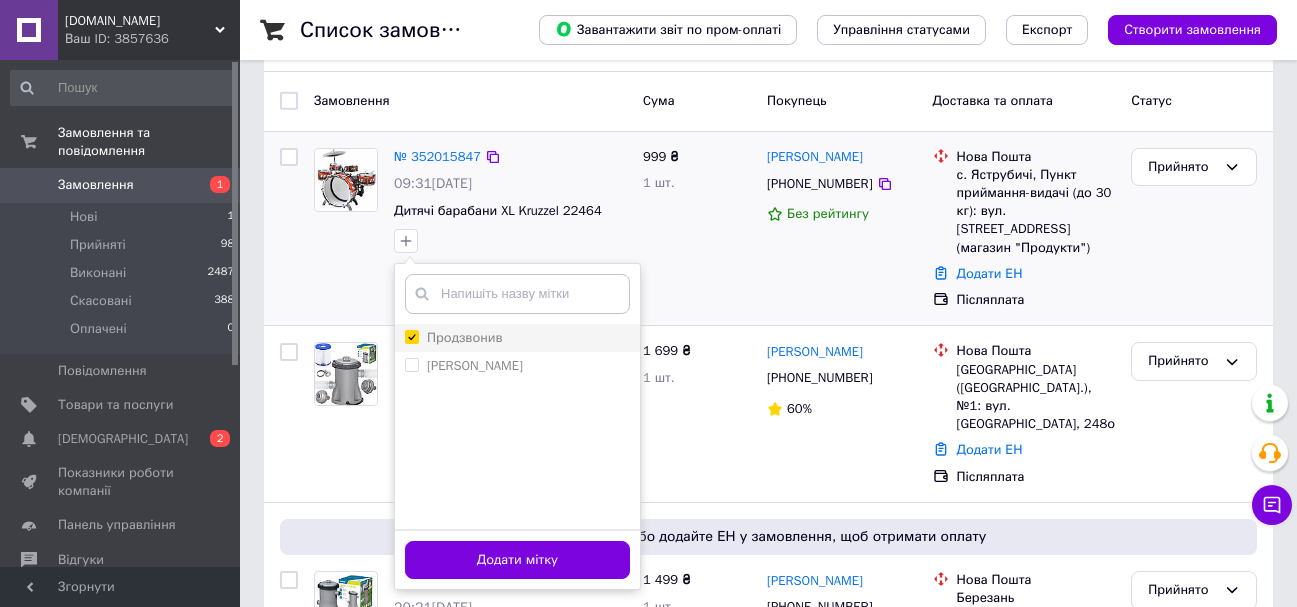 scroll, scrollTop: 200, scrollLeft: 0, axis: vertical 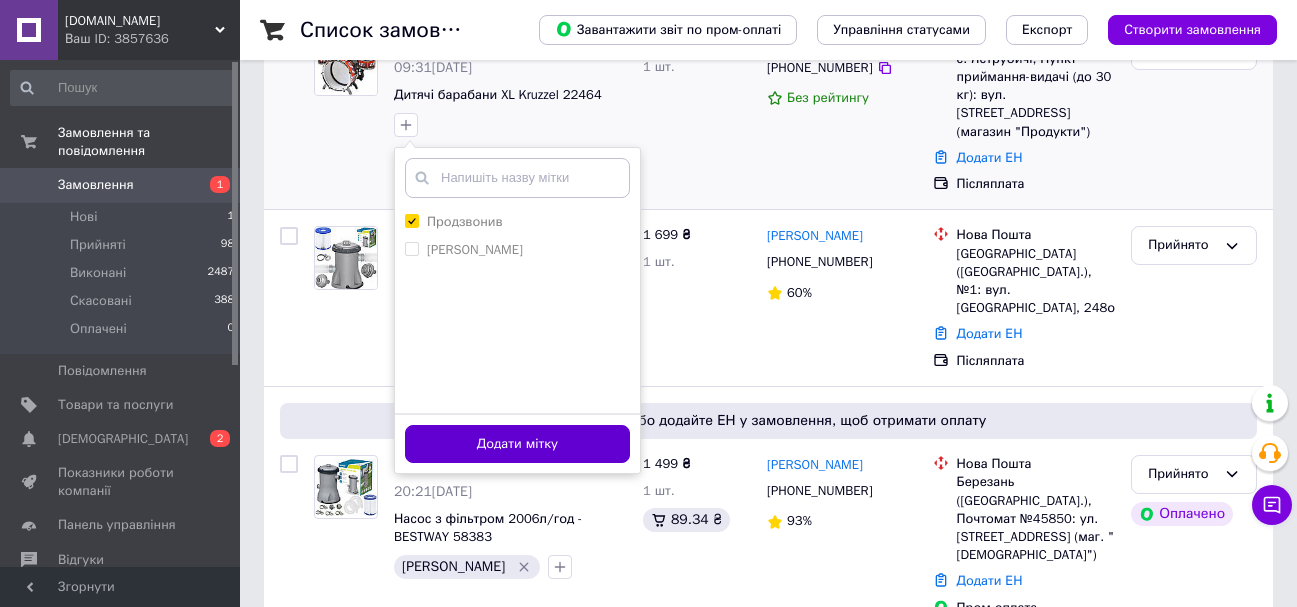click on "Додати мітку" at bounding box center (517, 444) 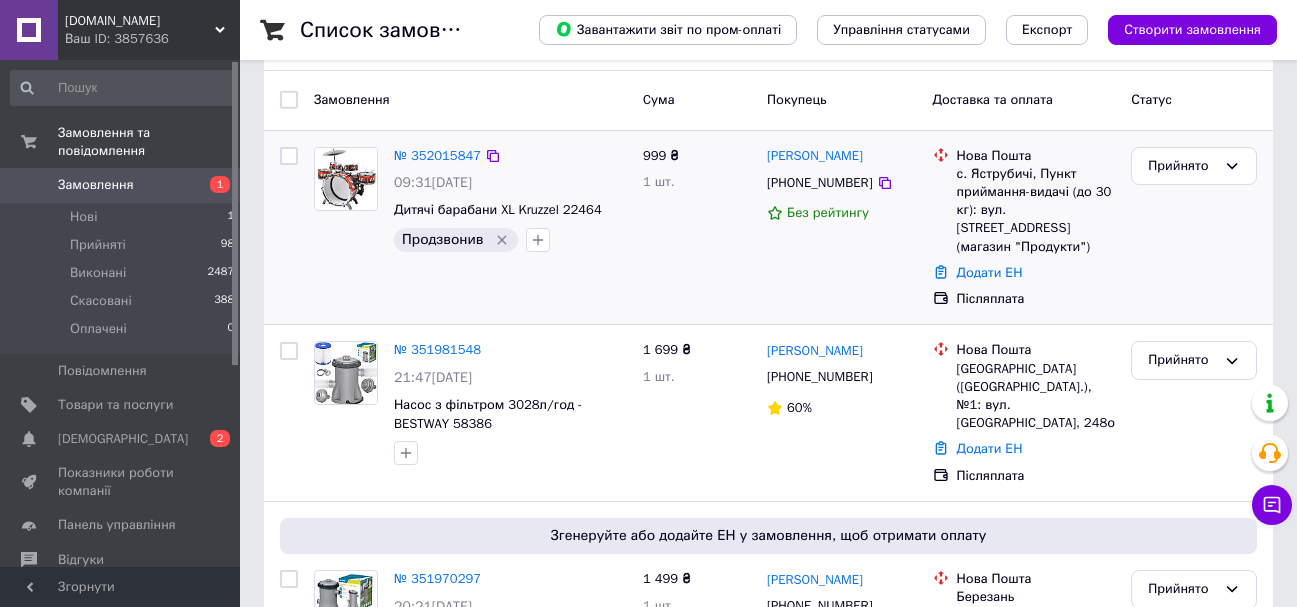 scroll, scrollTop: 0, scrollLeft: 0, axis: both 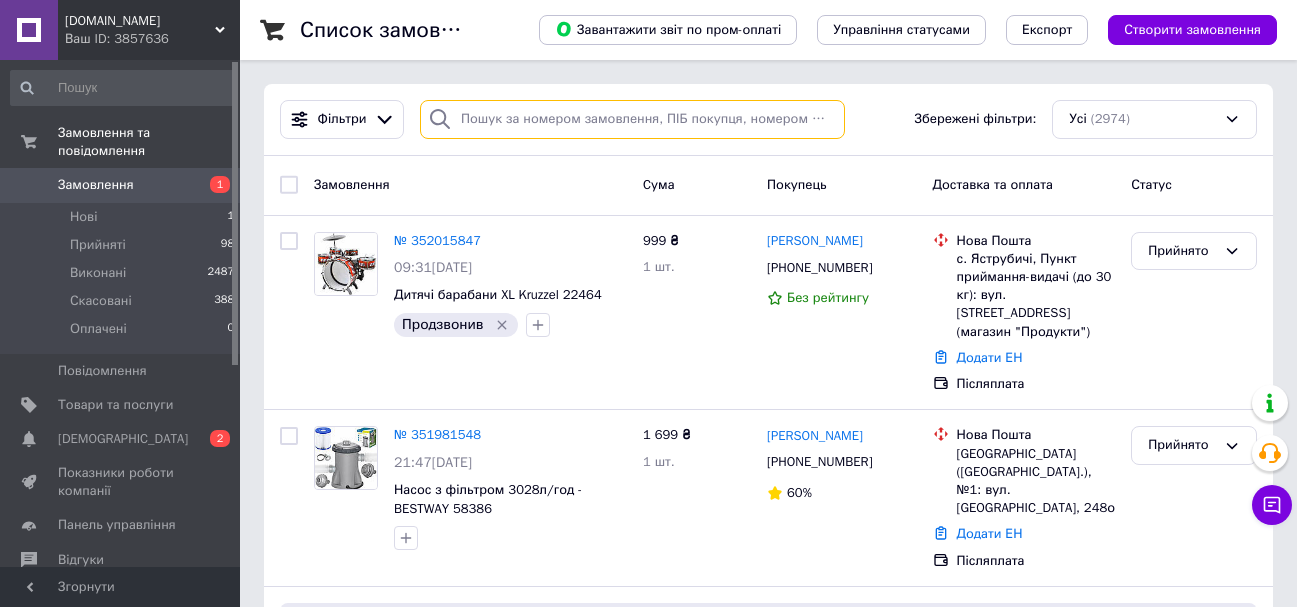 click at bounding box center (632, 119) 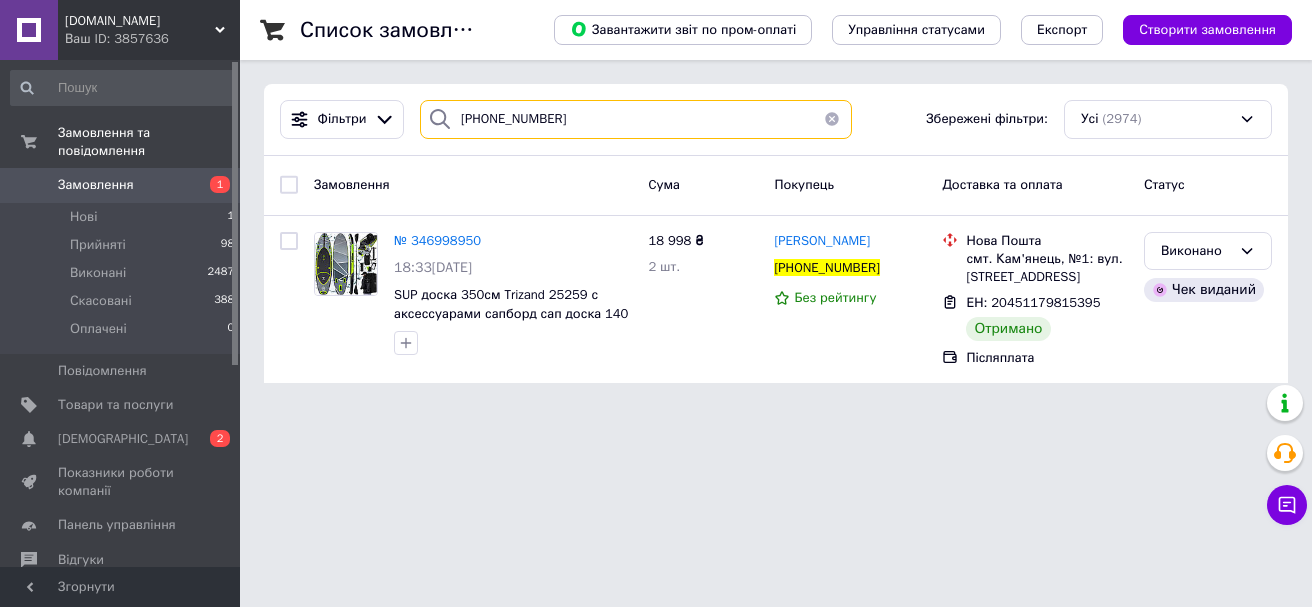 type on "[PHONE_NUMBER]" 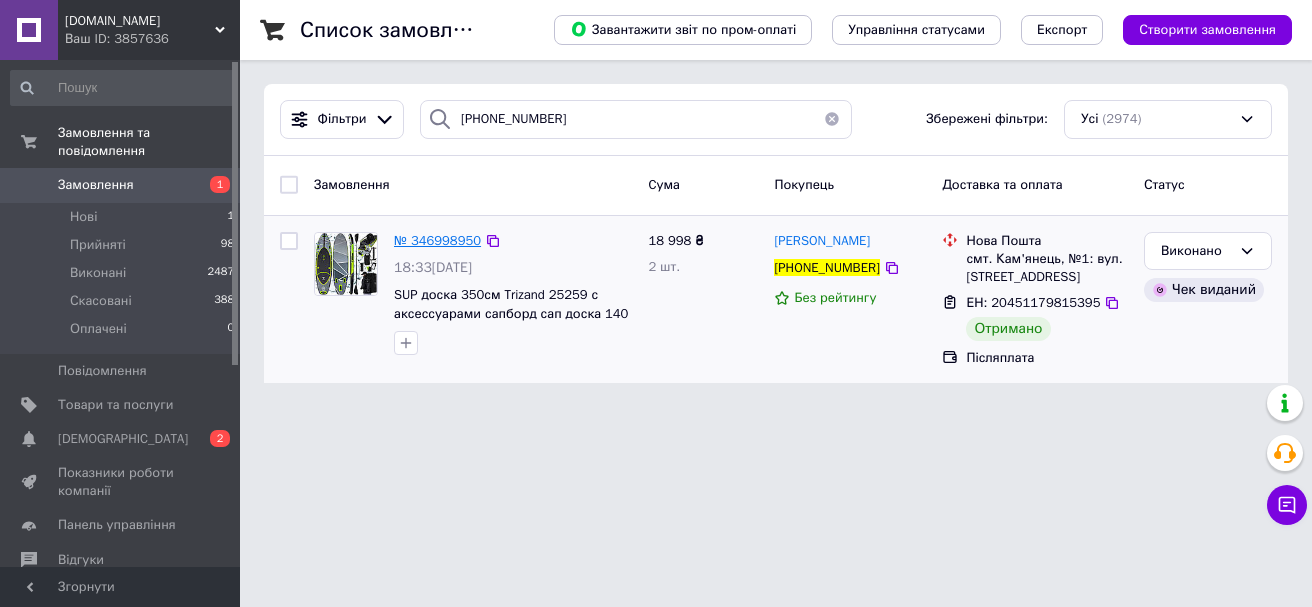click on "№ 346998950" at bounding box center (437, 240) 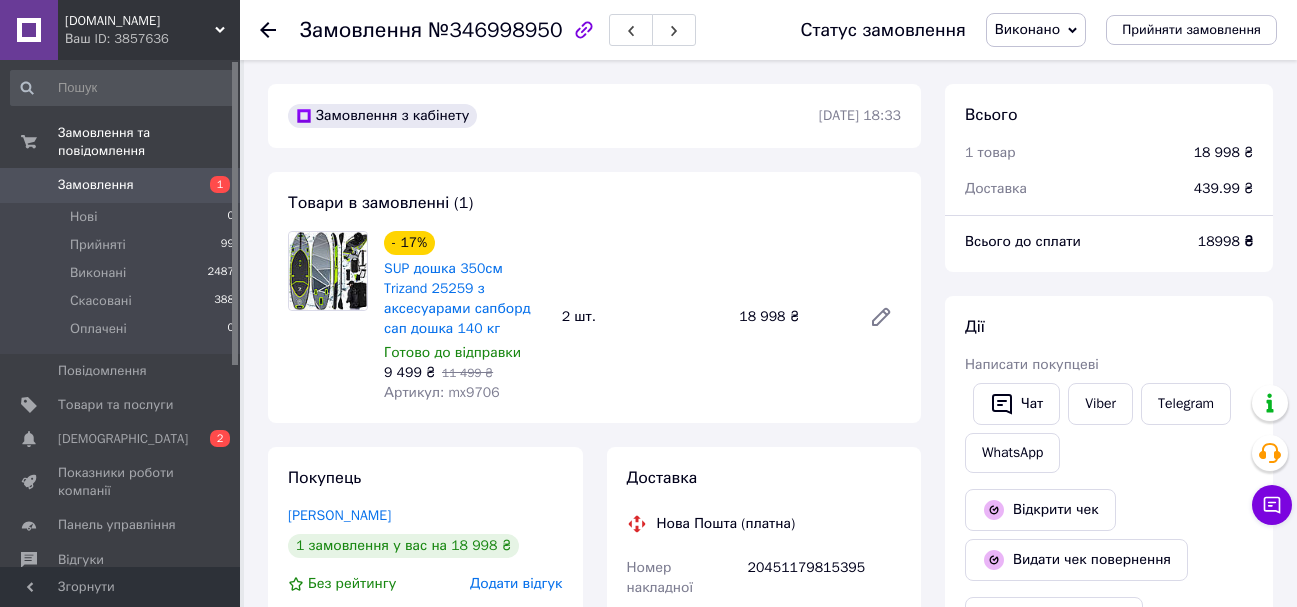 scroll, scrollTop: 52, scrollLeft: 0, axis: vertical 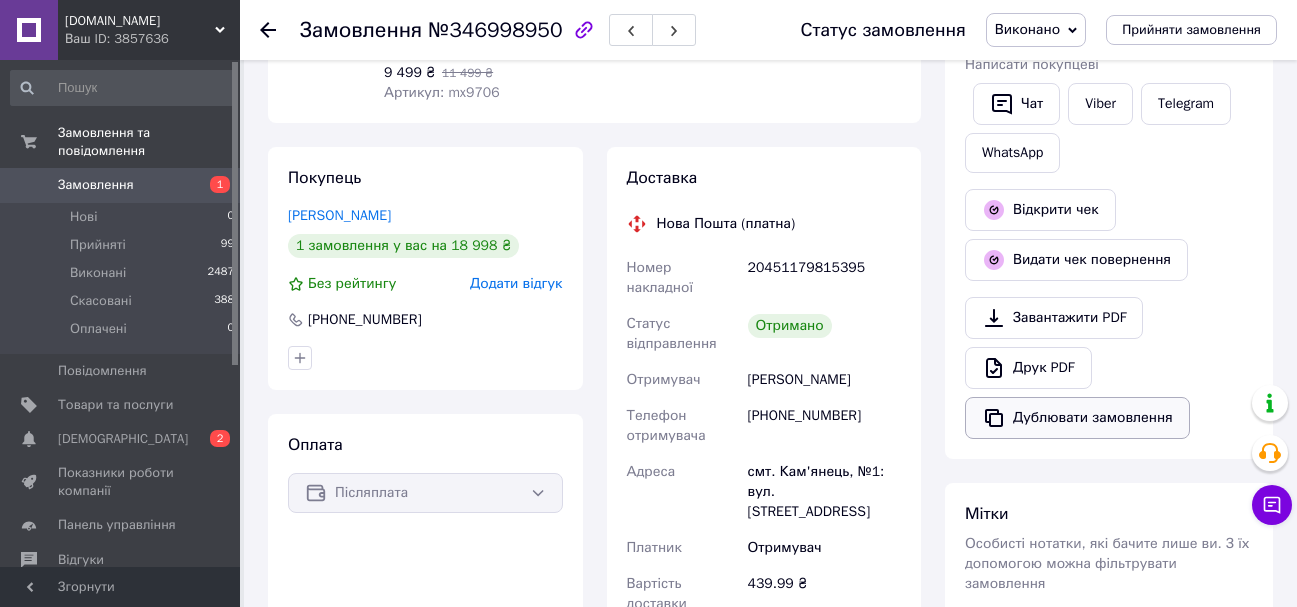 click on "Дублювати замовлення" at bounding box center (1077, 418) 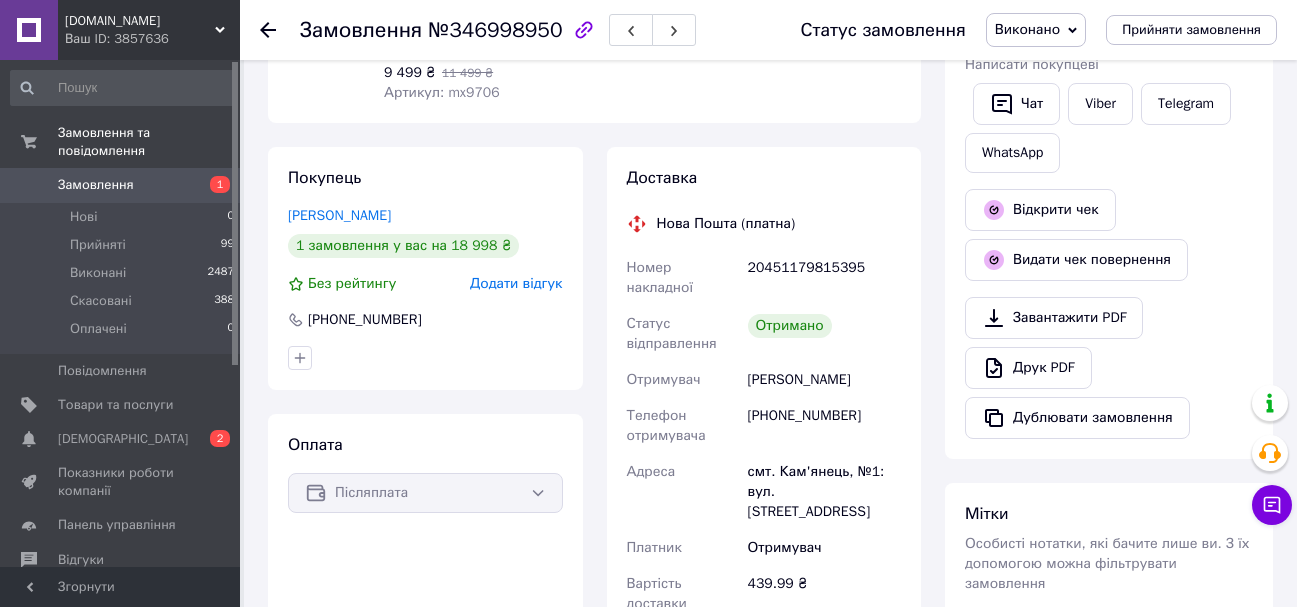 click on "Замовлення" at bounding box center (96, 185) 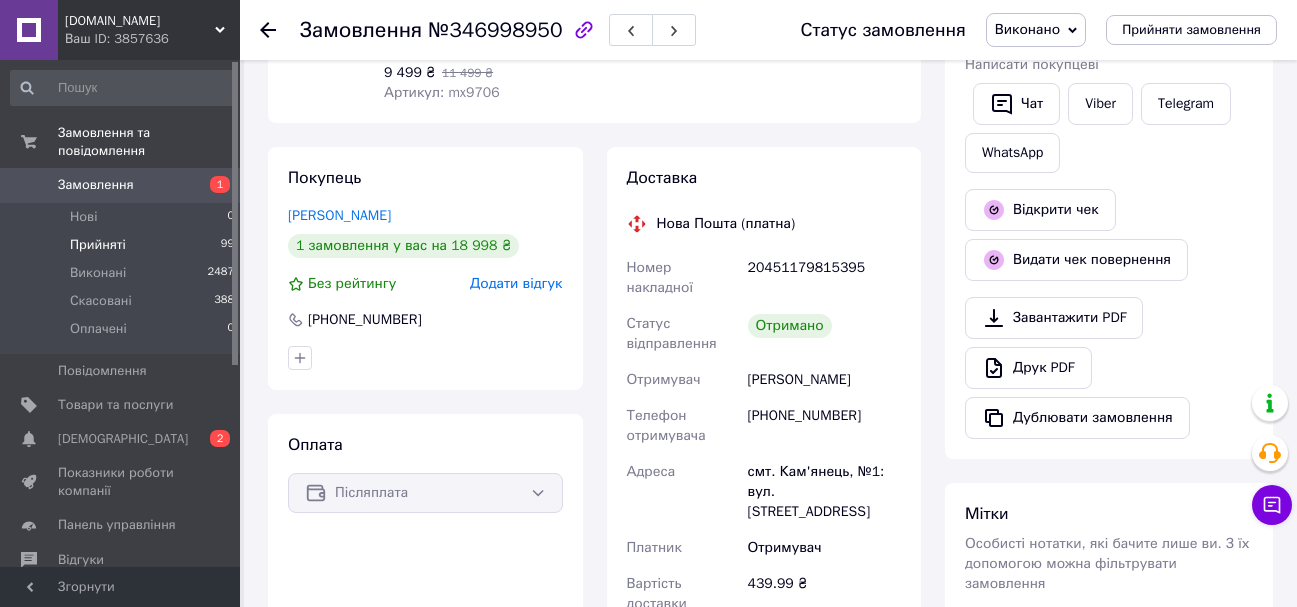 scroll, scrollTop: 0, scrollLeft: 0, axis: both 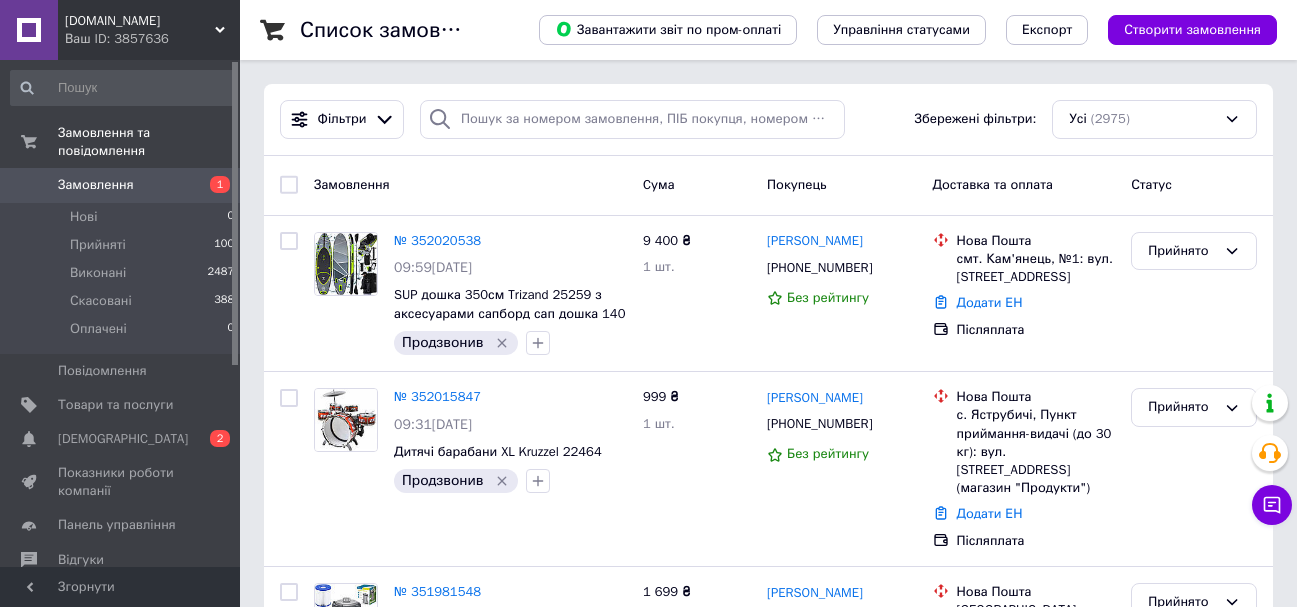 click on "Список замовлень   Завантажити звіт по пром-оплаті Управління статусами Експорт Створити замовлення Фільтри Збережені фільтри: Усі (2975) Замовлення Cума Покупець Доставка та оплата Статус № 352020538 09:59, 10.07.2025 SUP дошка 350см Trizand 25259 з аксесуарами сапборд сап дошка 140 кг Продзвонив   9 400 ₴ 1 шт. Олег Лісняк +380675345787 Без рейтингу Нова Пошта смт. Кам'янець, №1: вул. Криворізька, 12 Додати ЕН Післяплата Прийнято № 352015847 09:31, 10.07.2025 Дитячі барабани XL Kruzzel 22464 Продзвонив   999 ₴ 1 шт. Іван Федик +380984835284 Без рейтингу Нова Пошта Додати ЕН Післяплата Прийнято № 351981548 21:47, 09.07.2025 1 шт." at bounding box center (768, 10378) 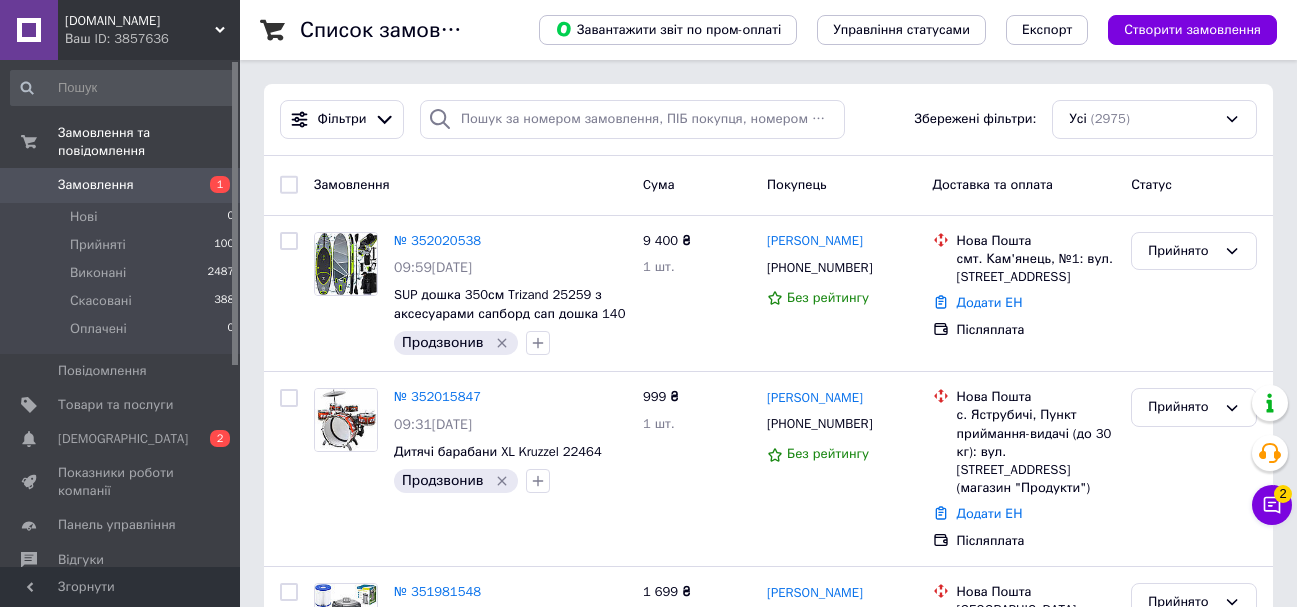 click on "Замовлення" at bounding box center (96, 185) 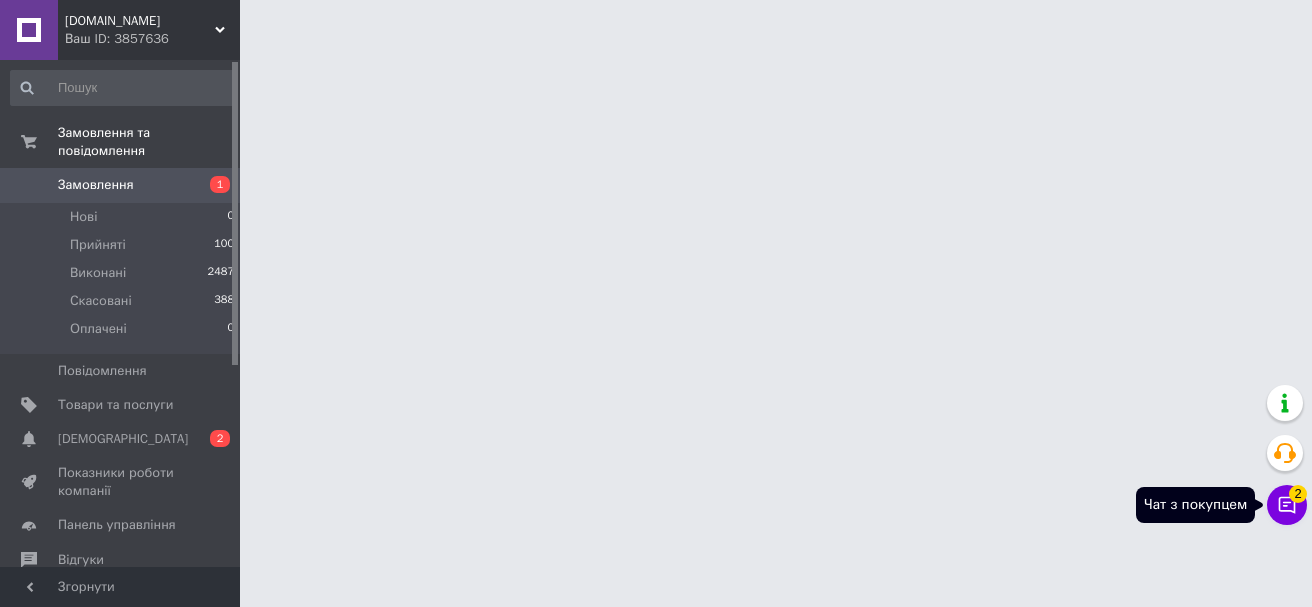 click 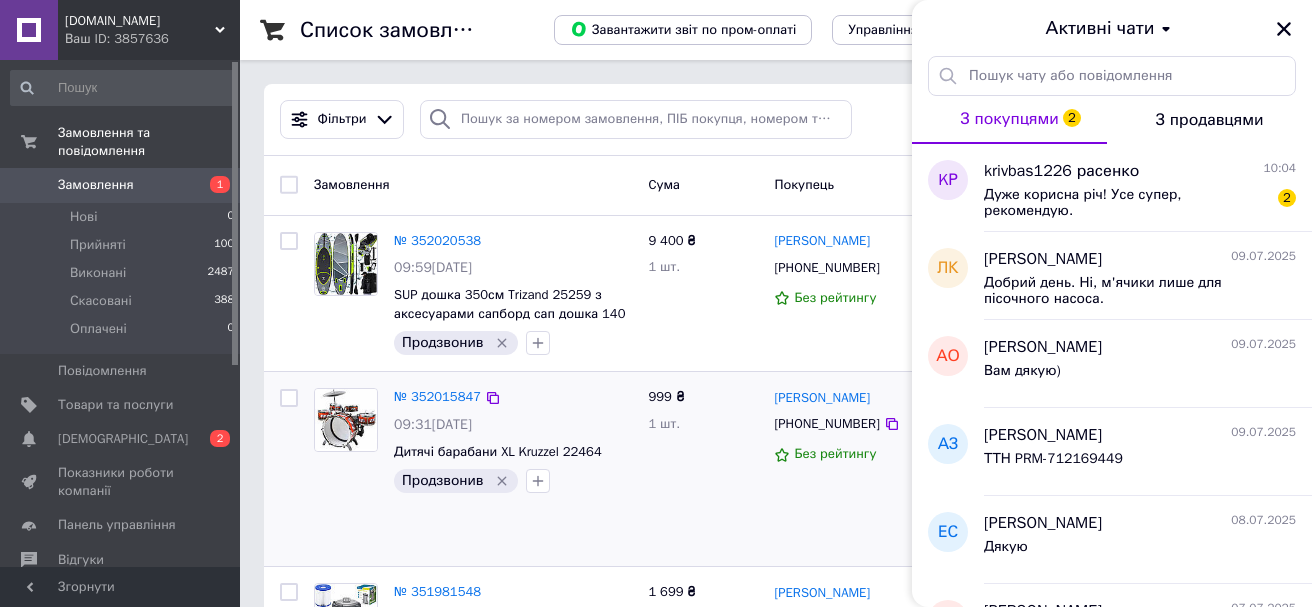 click on "Дуже корисна річ! Усе супер, рекомендую." at bounding box center [1126, 203] 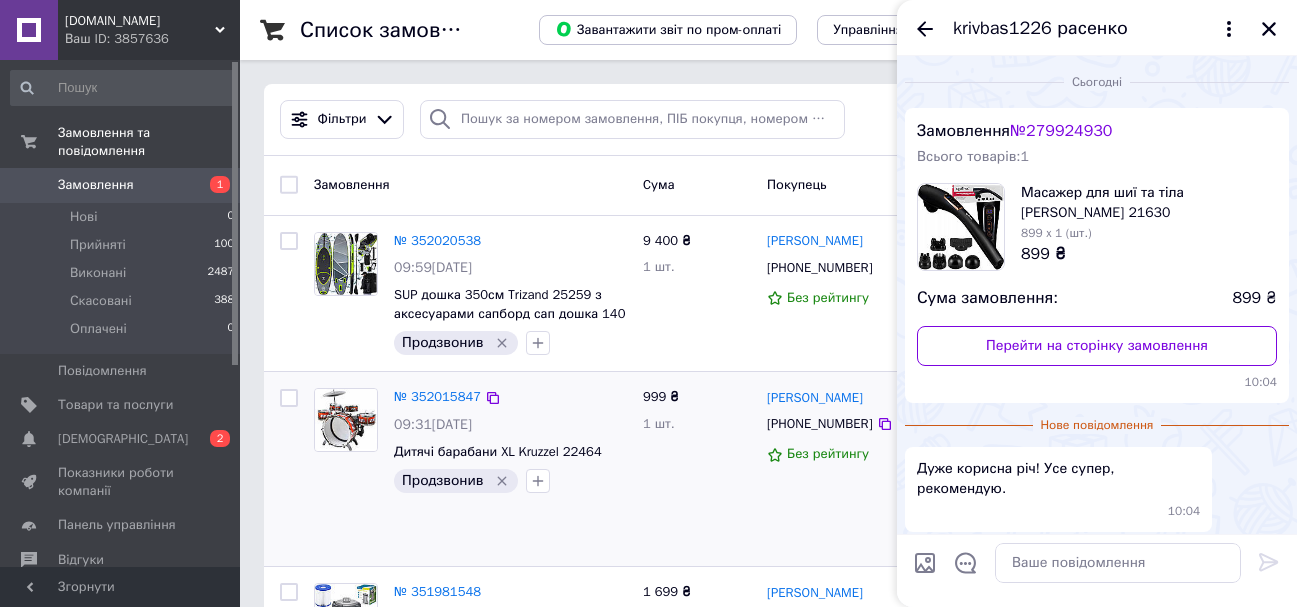 scroll, scrollTop: 59, scrollLeft: 0, axis: vertical 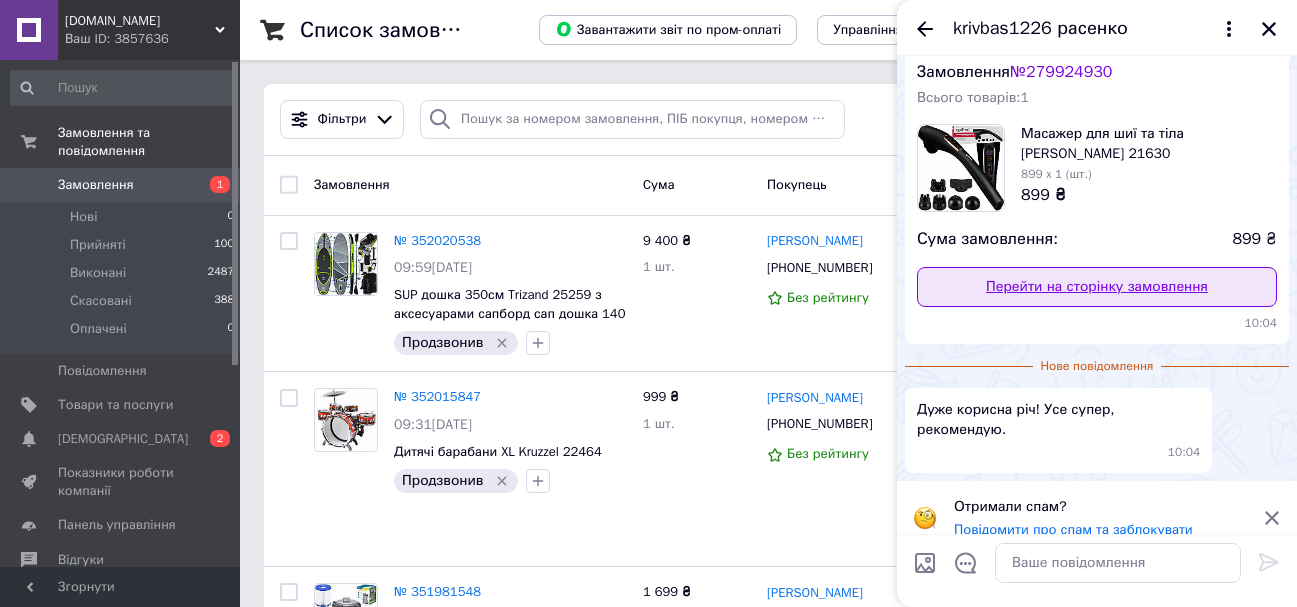 click on "Перейти на сторінку замовлення" at bounding box center (1097, 287) 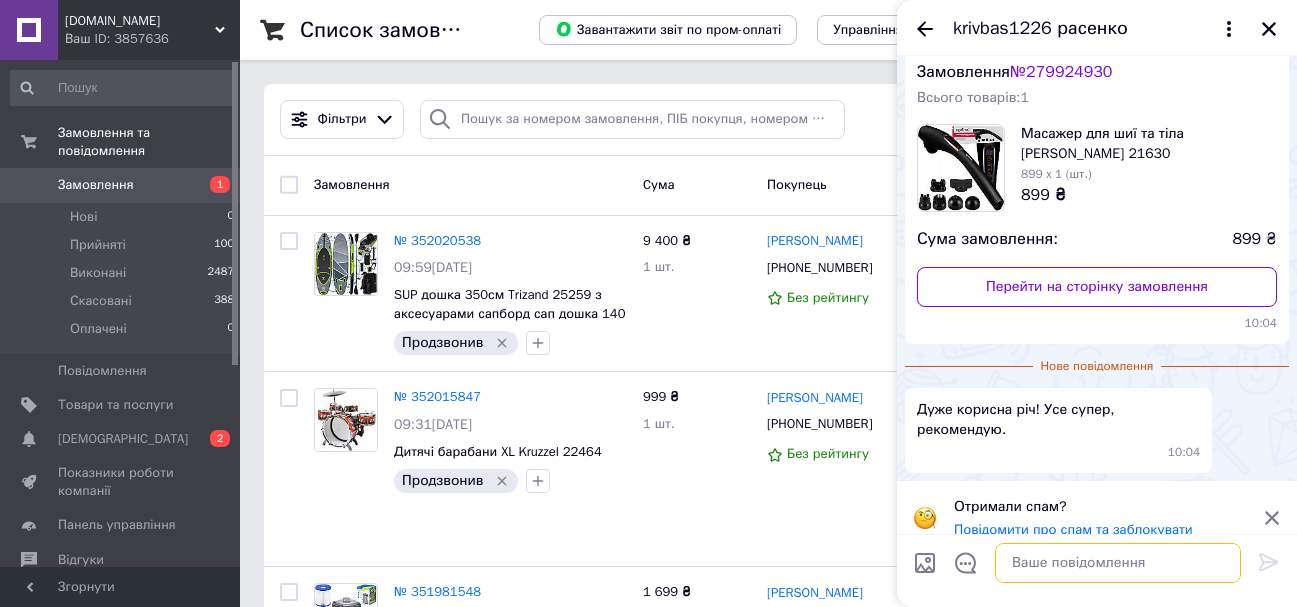 click at bounding box center [1118, 563] 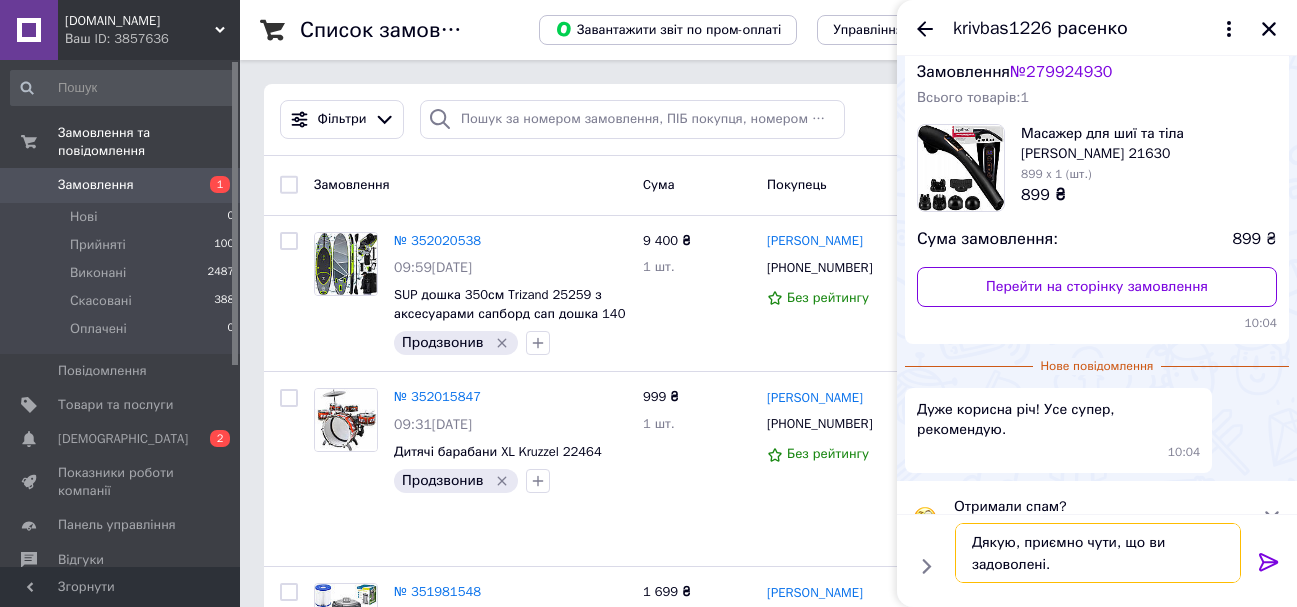 drag, startPoint x: 1018, startPoint y: 539, endPoint x: 1026, endPoint y: 567, distance: 29.12044 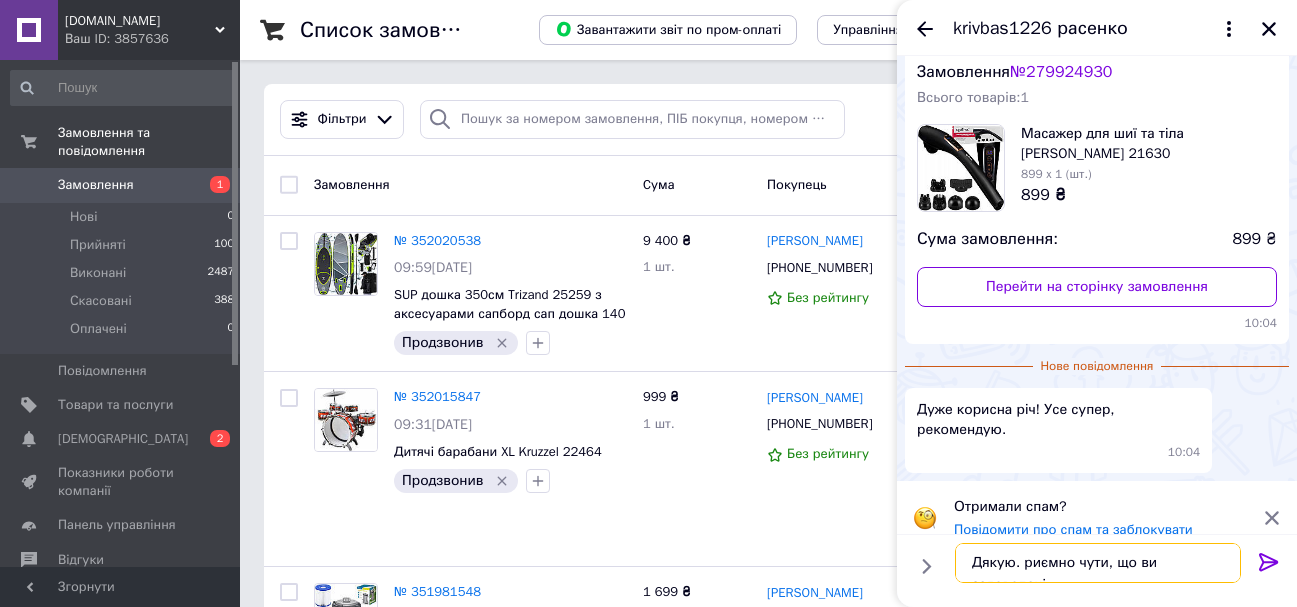 type on "Дякую. Приємно чути, що ви задоволені." 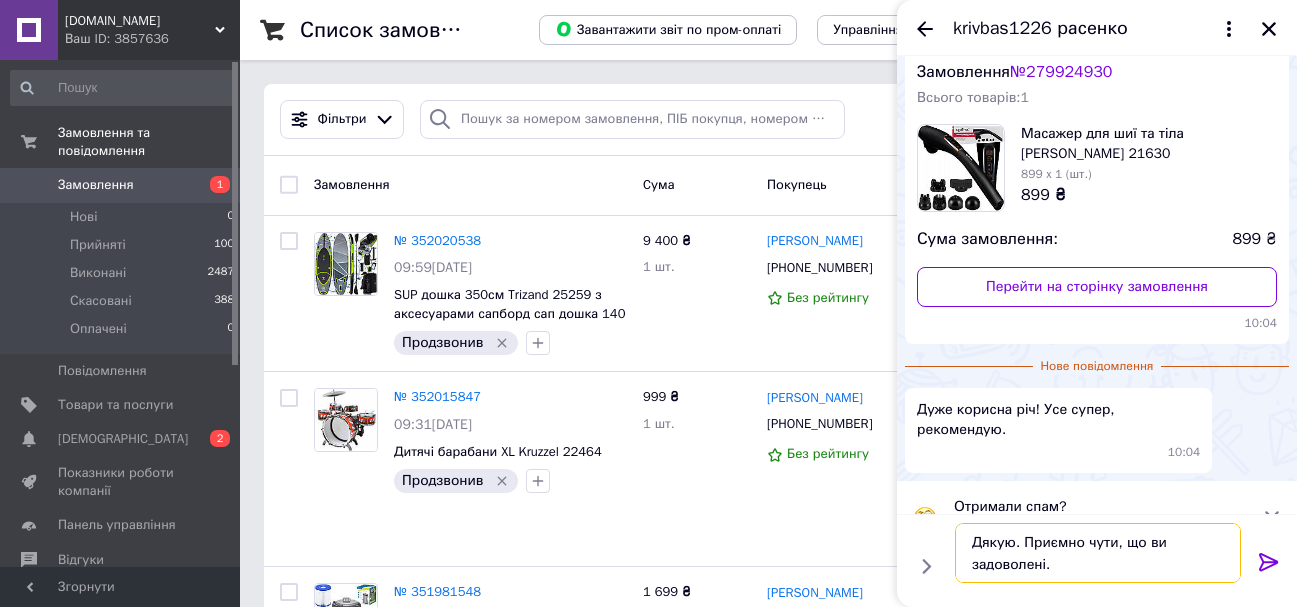 type 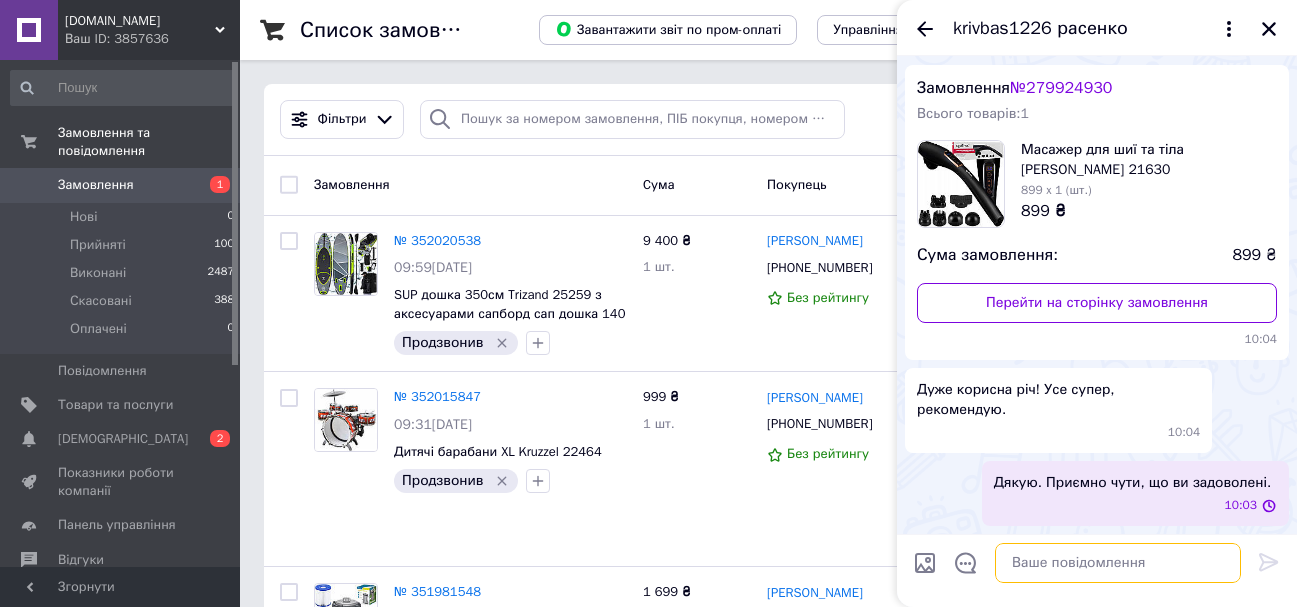 scroll, scrollTop: 23, scrollLeft: 0, axis: vertical 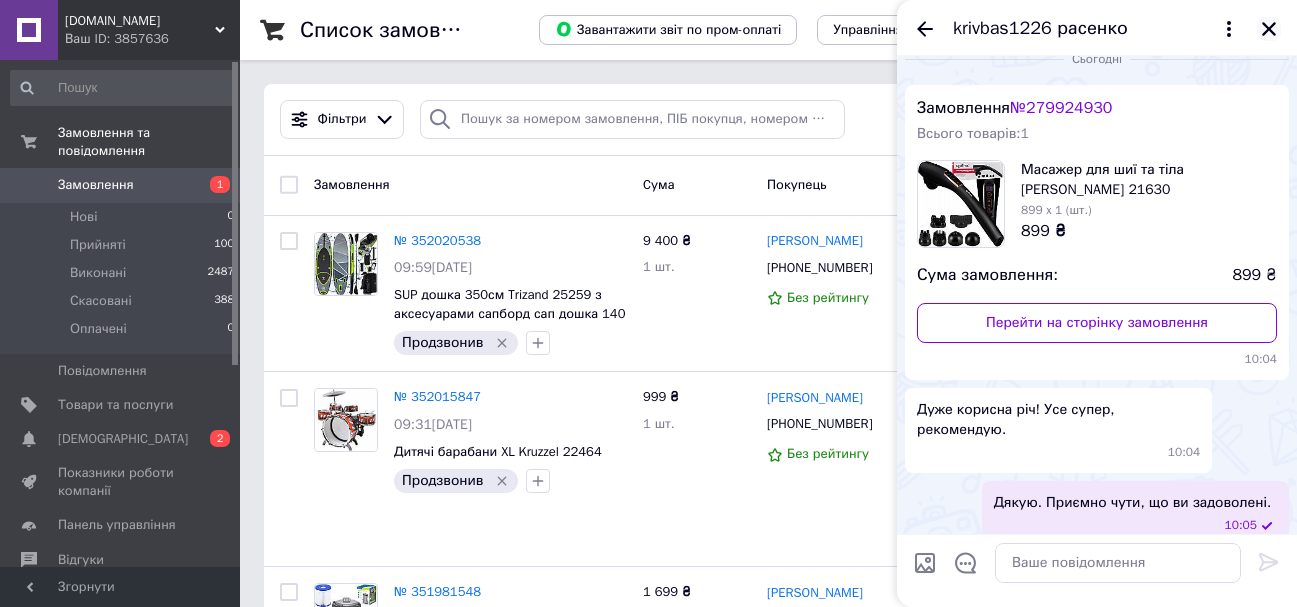 click at bounding box center [1269, 29] 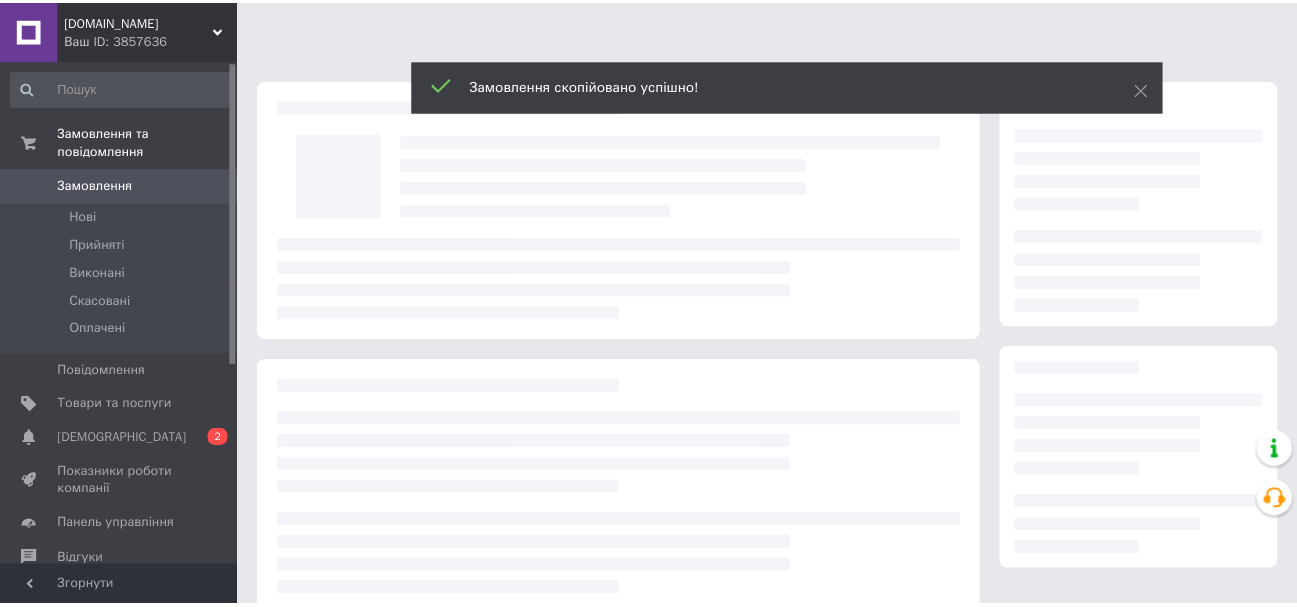 scroll, scrollTop: 0, scrollLeft: 0, axis: both 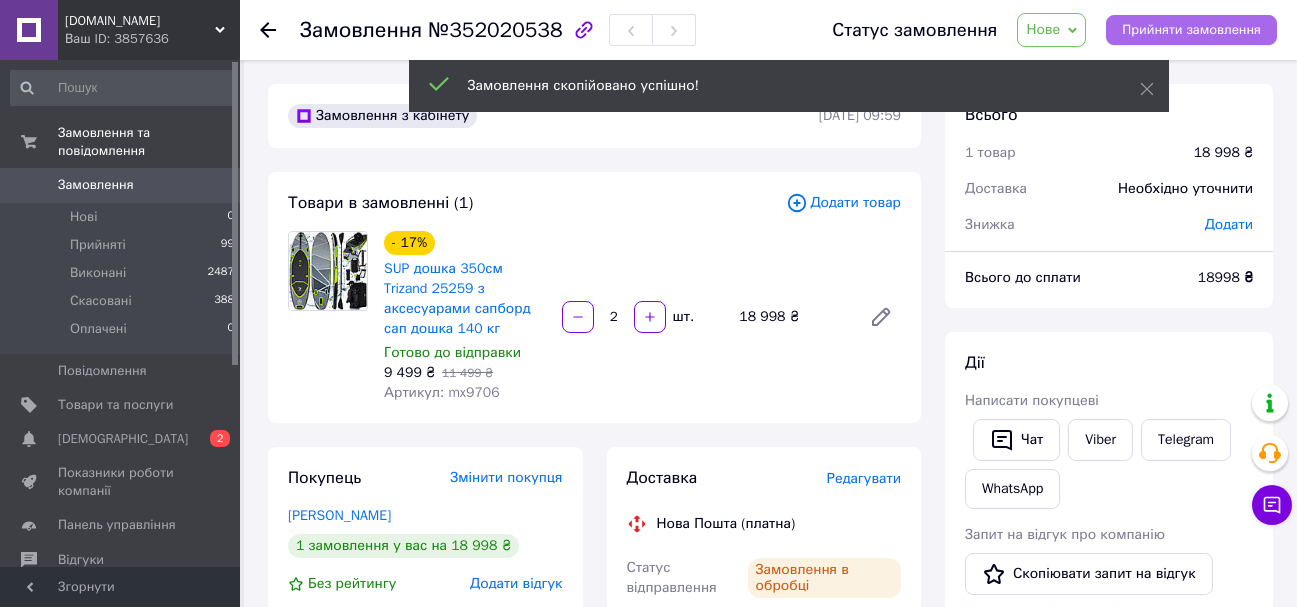 click on "Прийняти замовлення" at bounding box center (1191, 30) 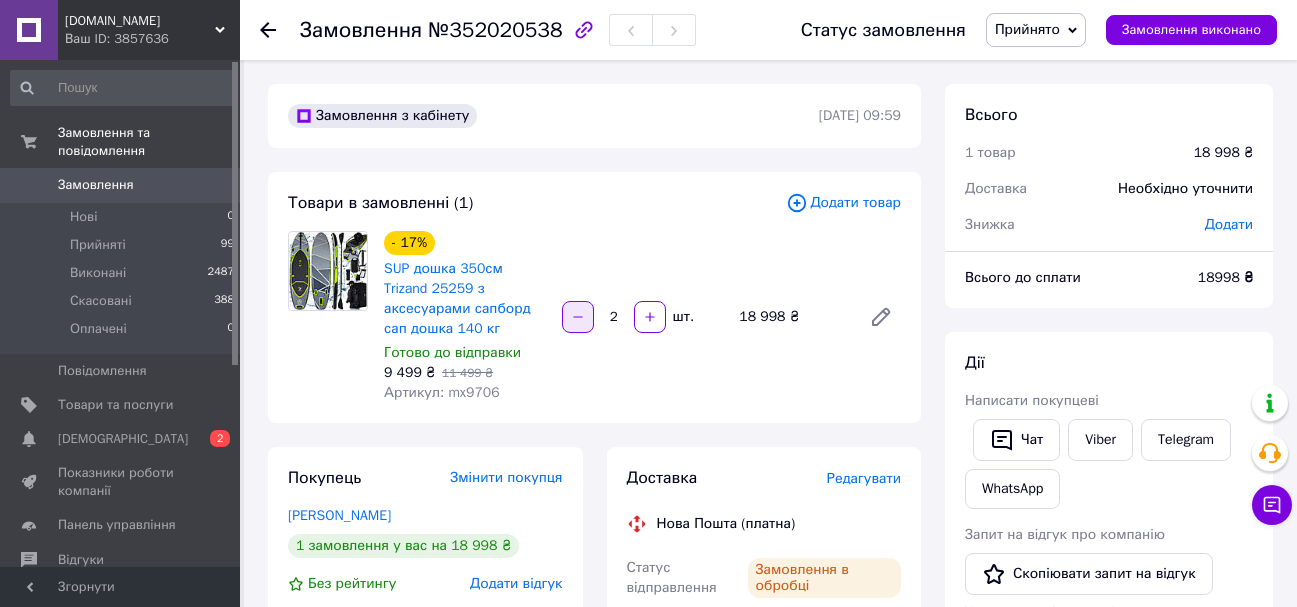 click 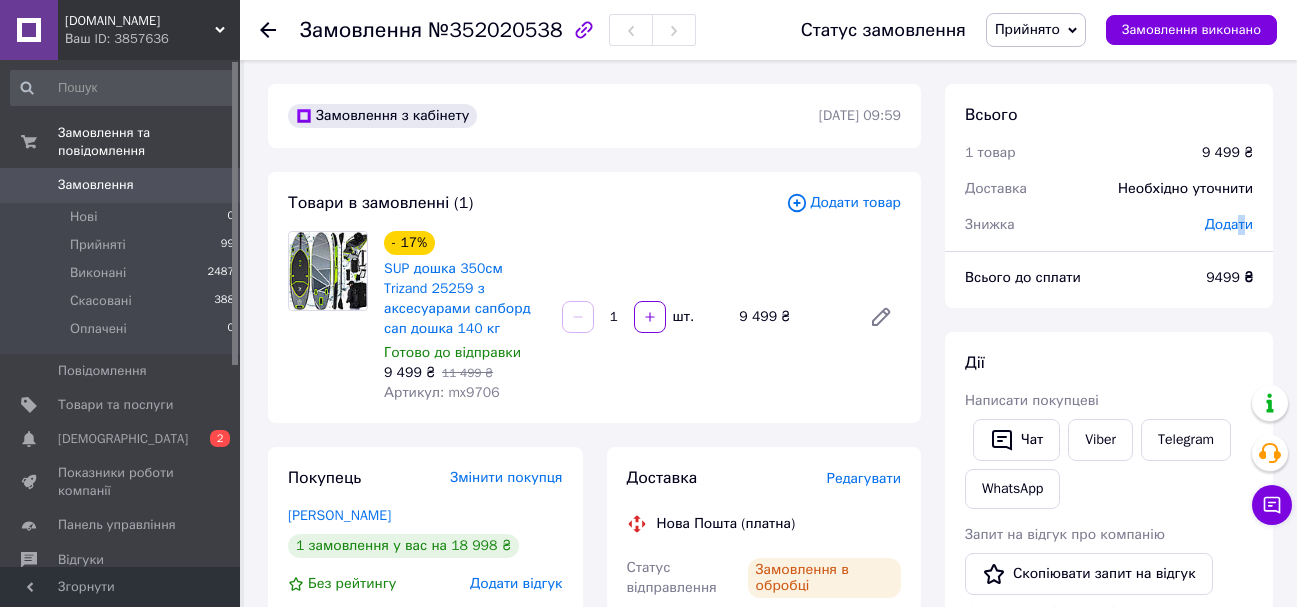 click on "Додати" at bounding box center [1229, 224] 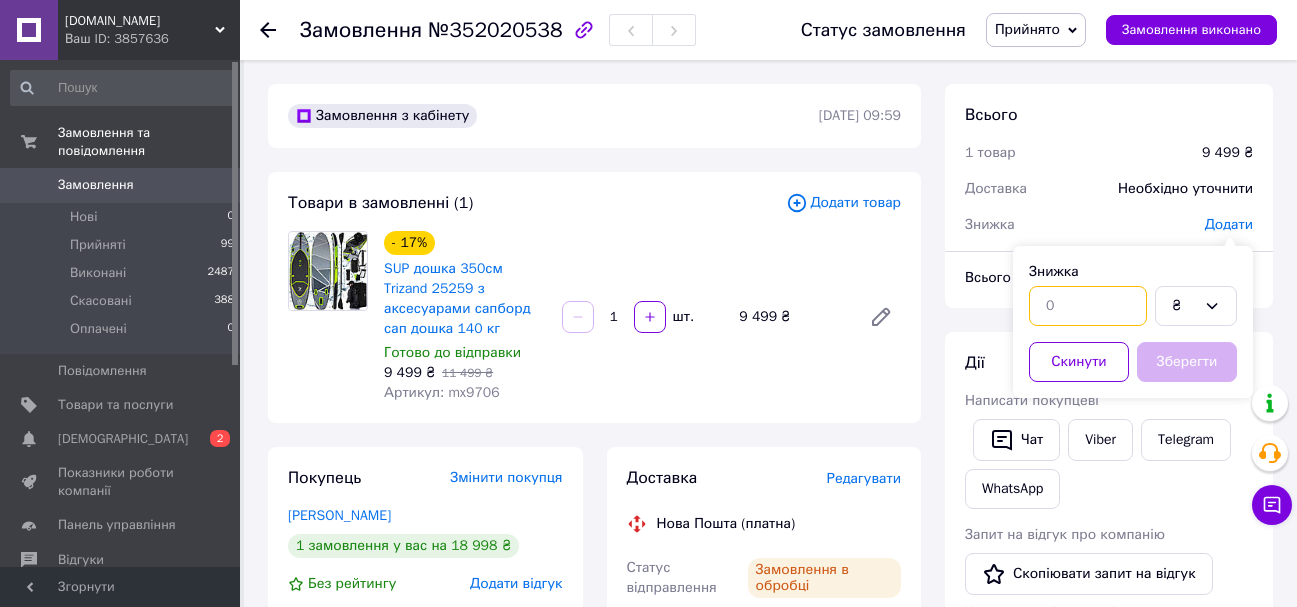 click at bounding box center [1088, 306] 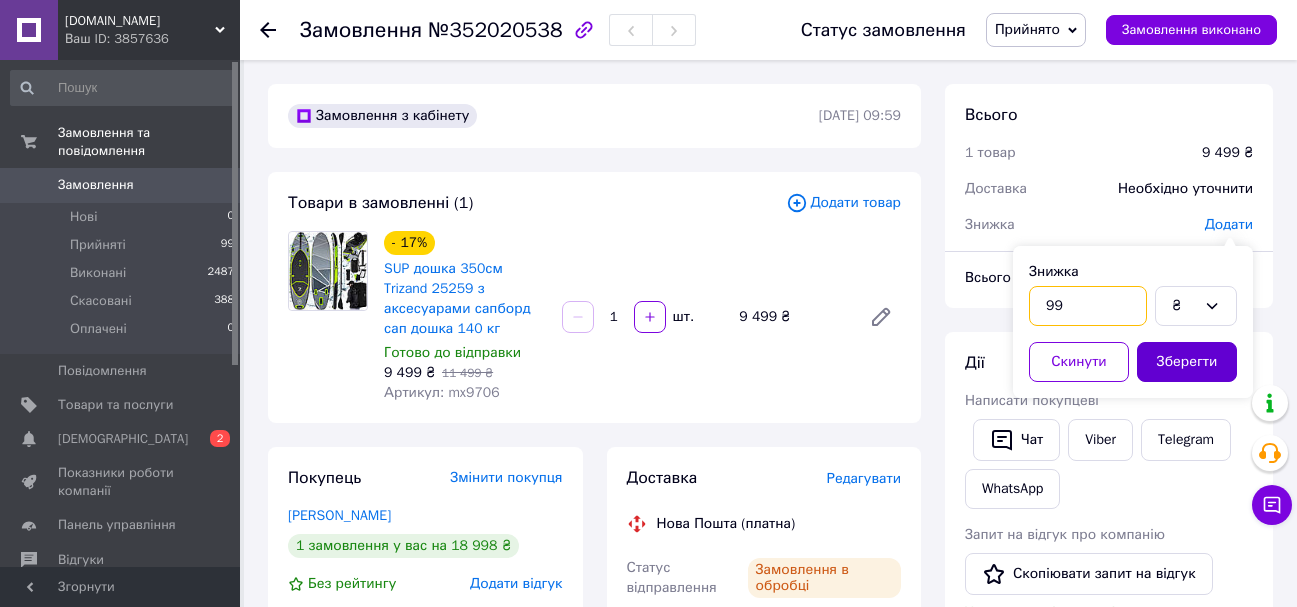 type on "99" 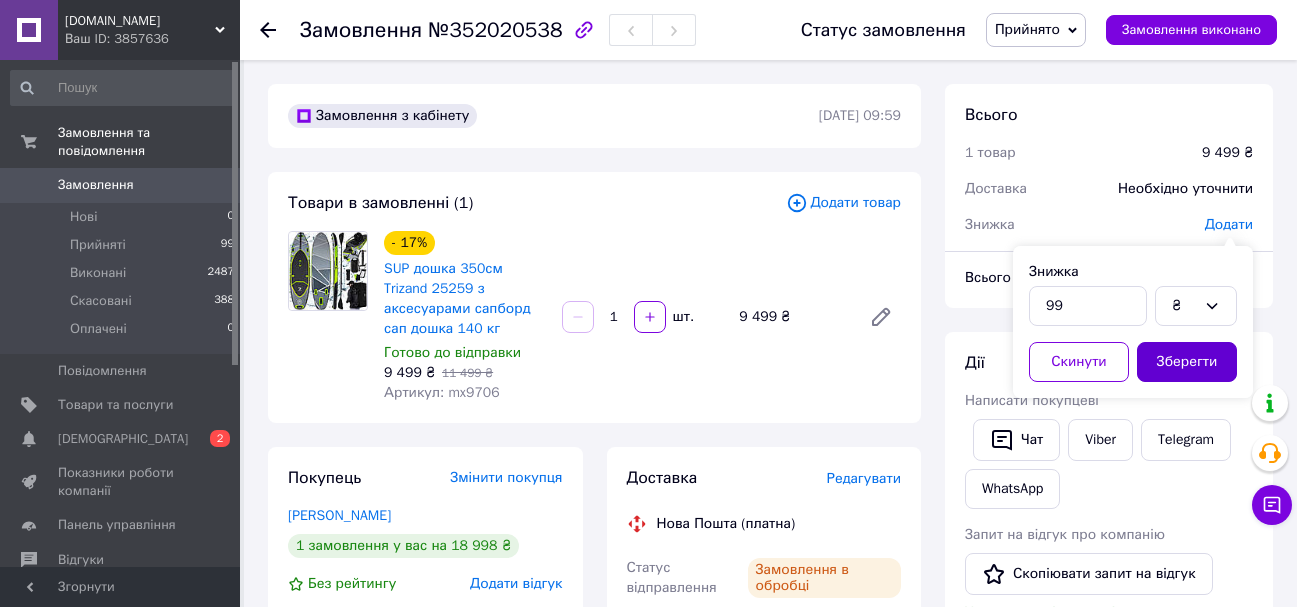 click on "Зберегти" at bounding box center [1187, 362] 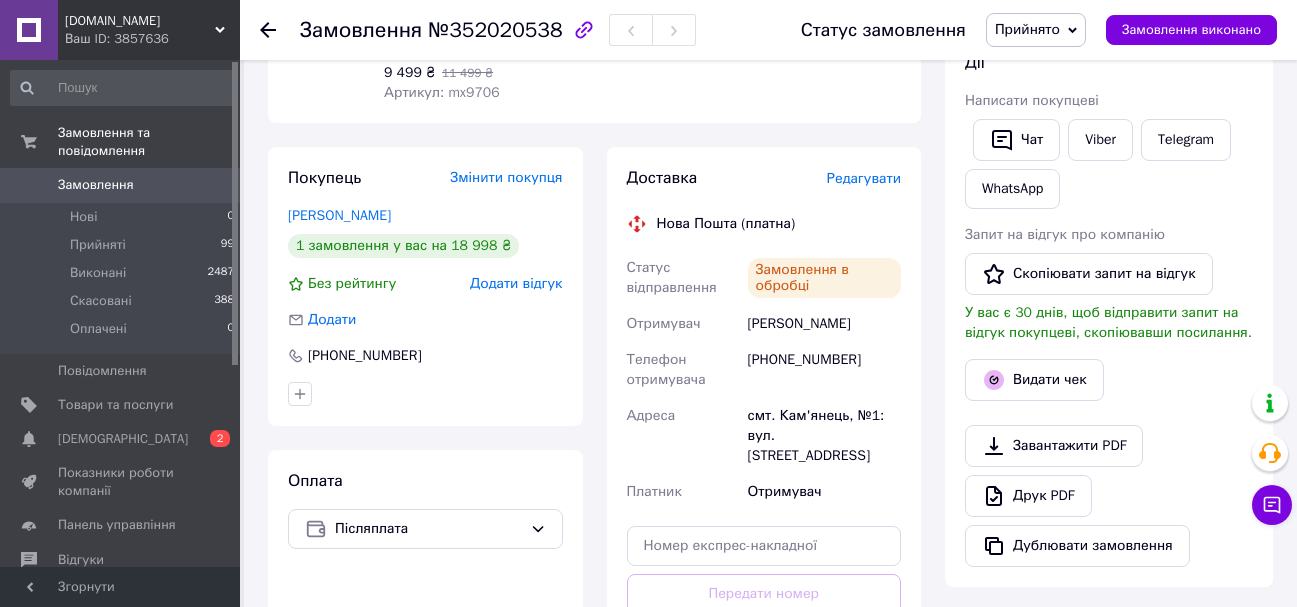 scroll, scrollTop: 600, scrollLeft: 0, axis: vertical 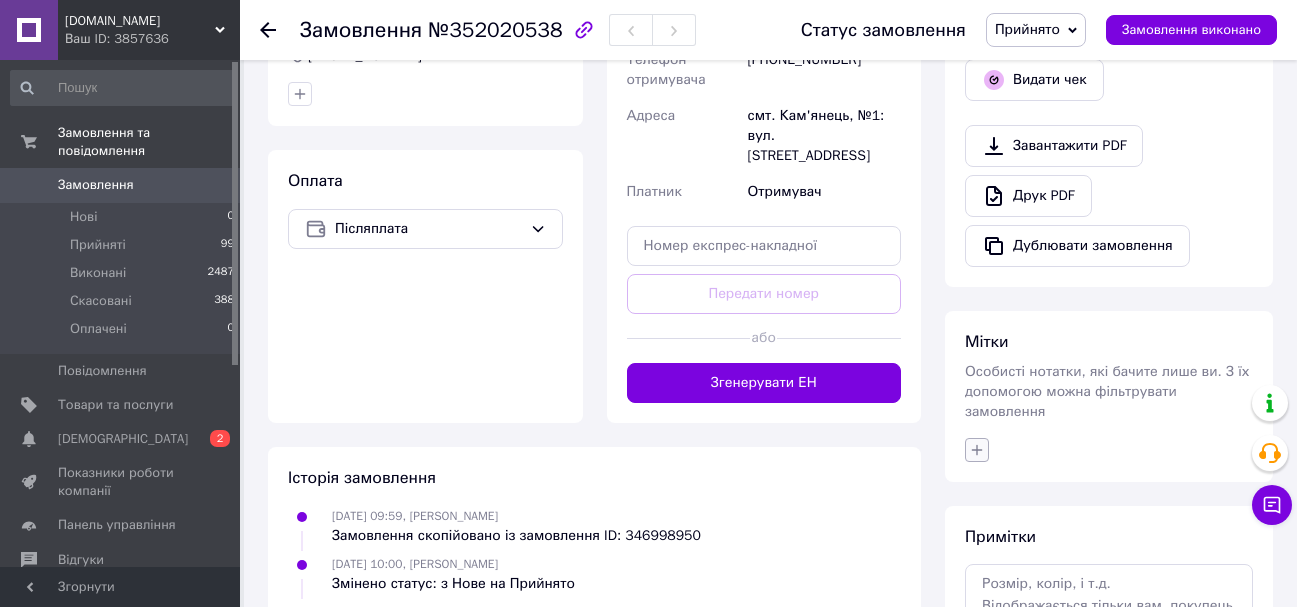 click 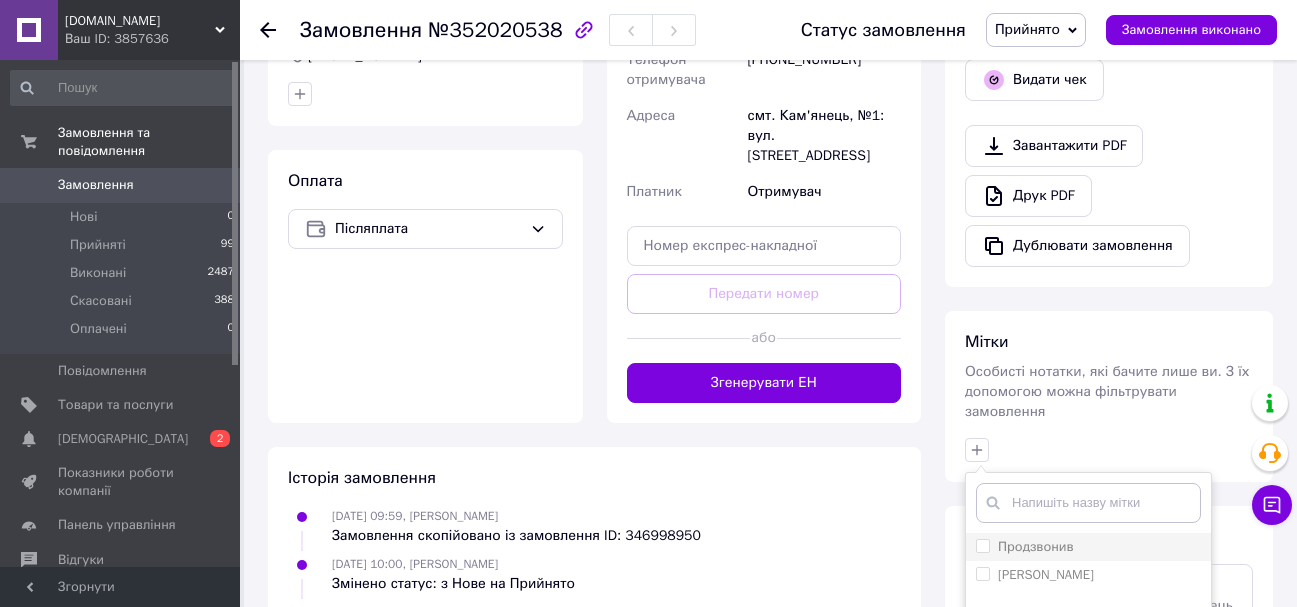 click on "Продзвонив" at bounding box center (982, 545) 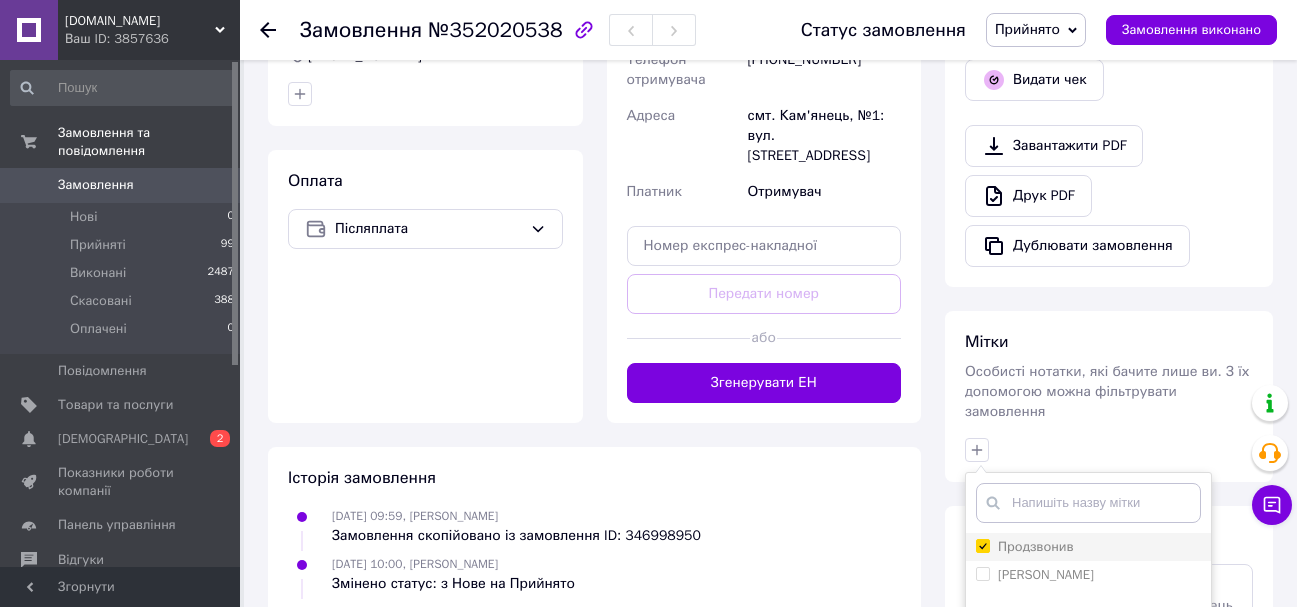 checkbox on "true" 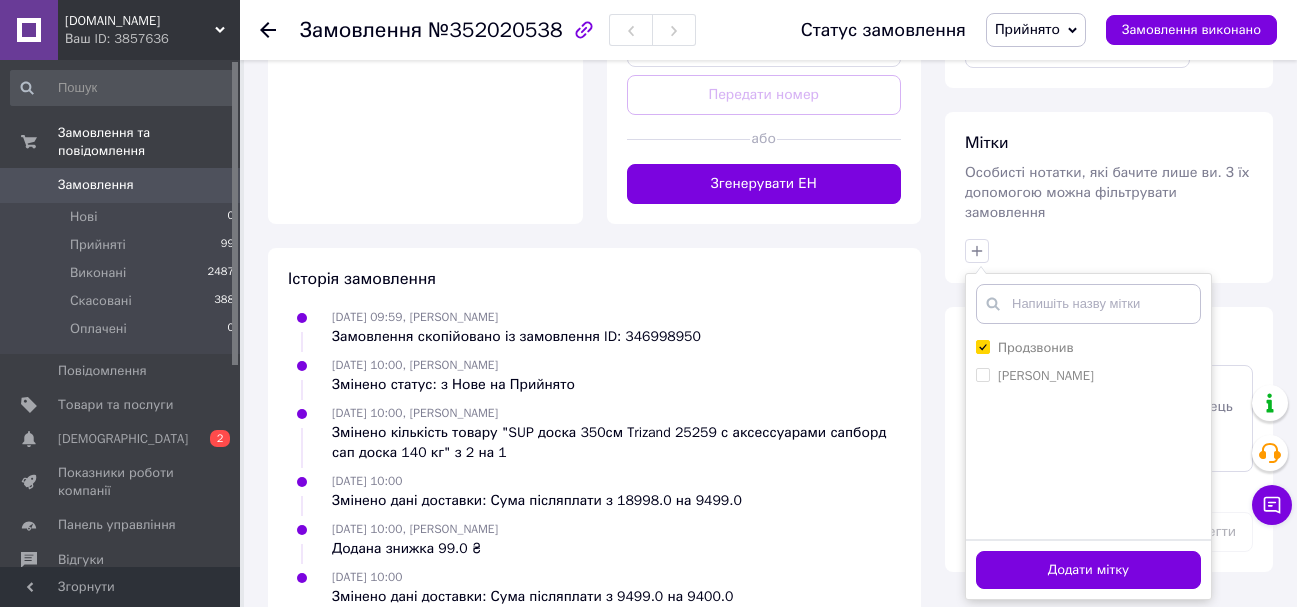 scroll, scrollTop: 800, scrollLeft: 0, axis: vertical 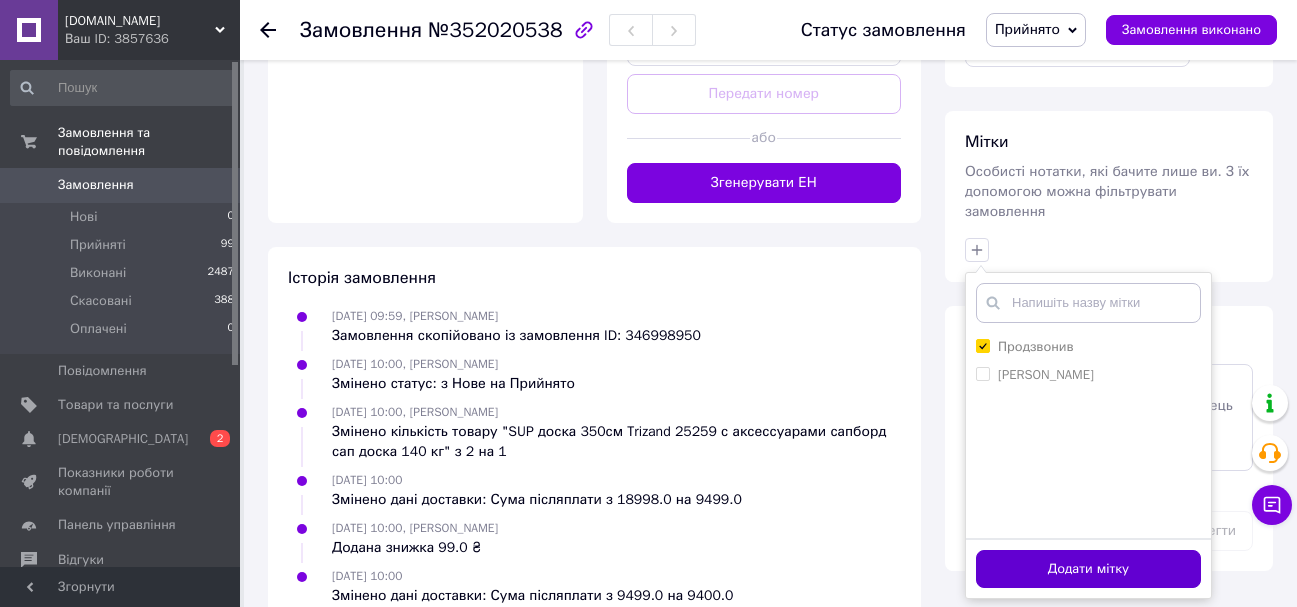click on "Додати мітку" at bounding box center [1088, 569] 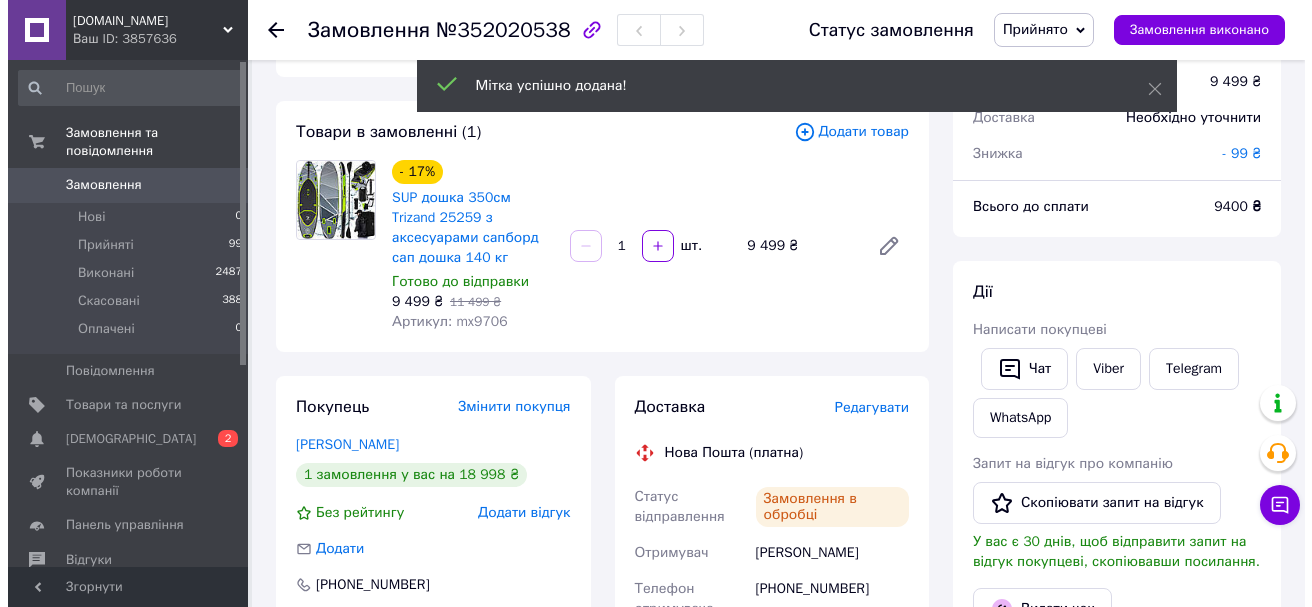 scroll, scrollTop: 0, scrollLeft: 0, axis: both 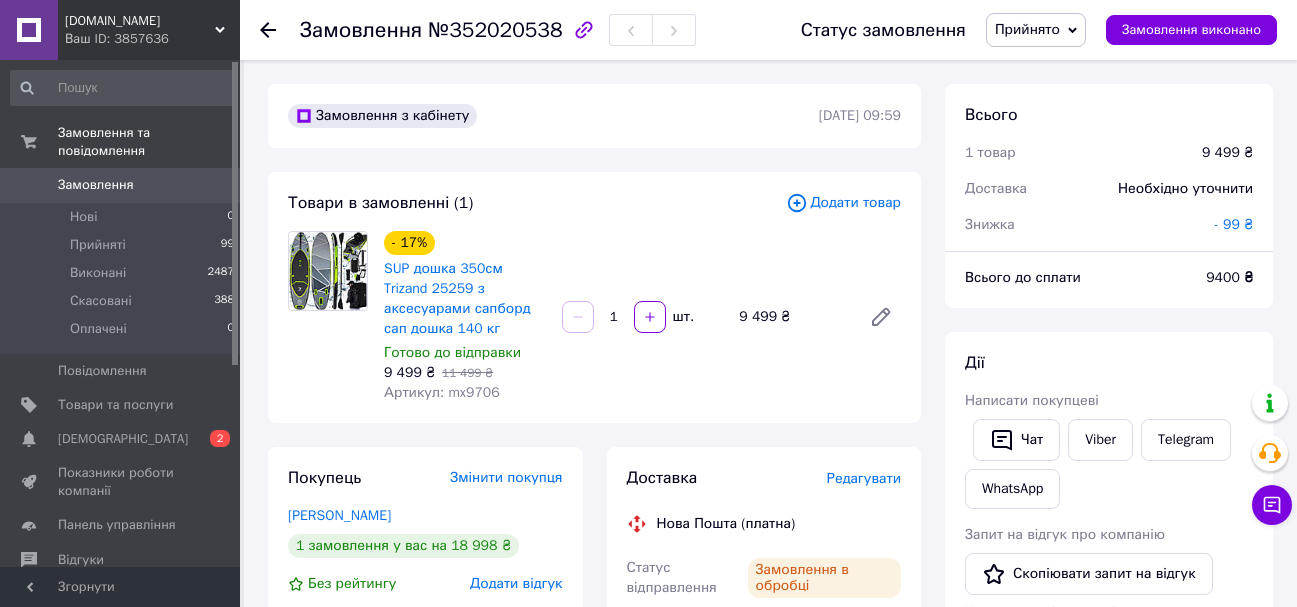 click 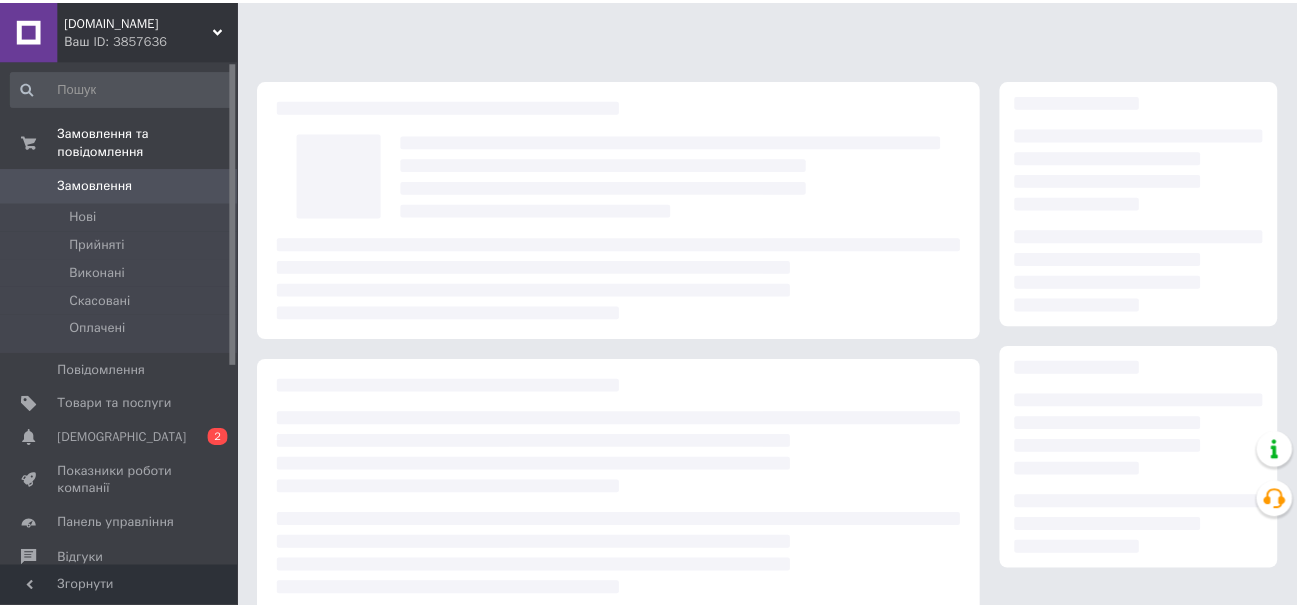 scroll, scrollTop: 0, scrollLeft: 0, axis: both 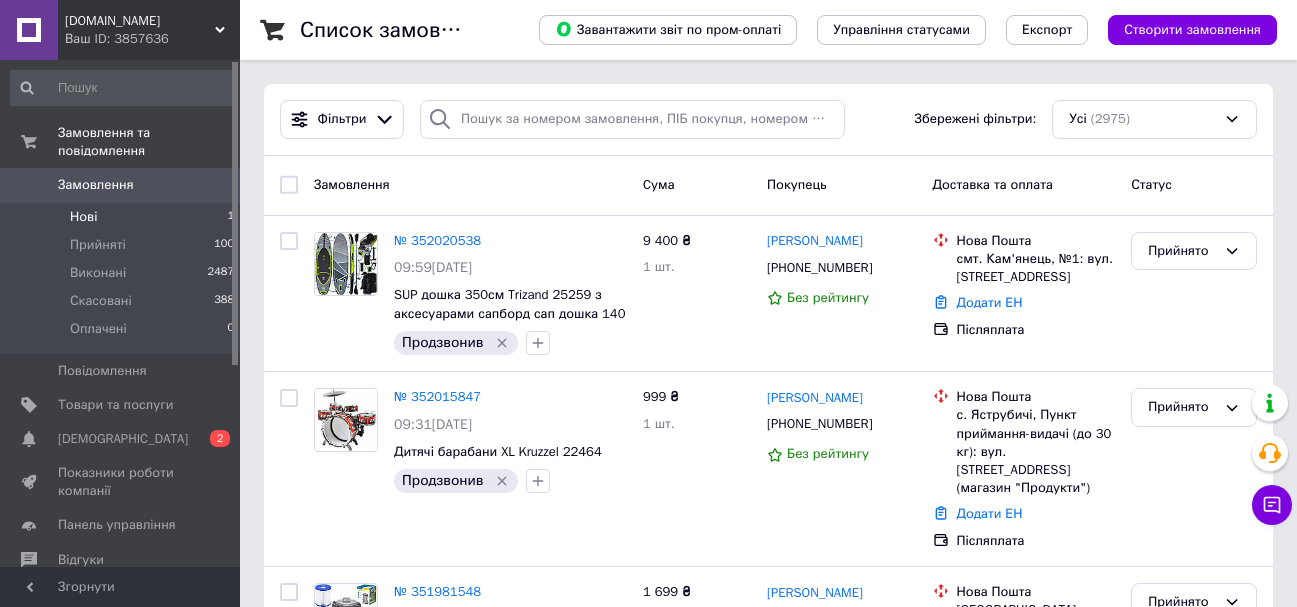 click on "Нові 1" at bounding box center [123, 217] 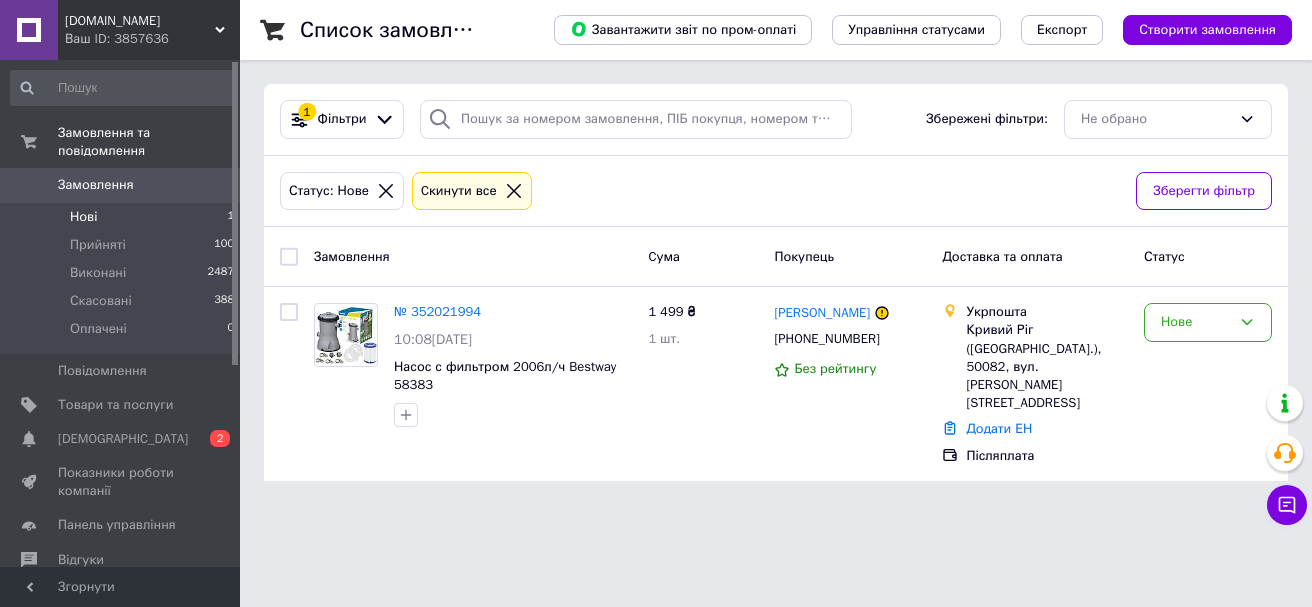 click on "[DOMAIN_NAME] Ваш ID: 3857636 Сайт [DOMAIN_NAME] Кабінет покупця Перевірити стан системи Сторінка на порталі Довідка Вийти Замовлення та повідомлення Замовлення 0 Нові 1 Прийняті 100 Виконані 2487 Скасовані 388 Оплачені 0 Повідомлення 0 Товари та послуги Сповіщення 0 2 Показники роботи компанії Панель управління Відгуки Клієнти Каталог ProSale Аналітика Інструменти веб-майстра та SEO Управління сайтом Гаманець компанії [PERSON_NAME] Тарифи та рахунки Prom топ Згорнути
Список замовлень   Управління статусами Експорт" at bounding box center [656, 252] 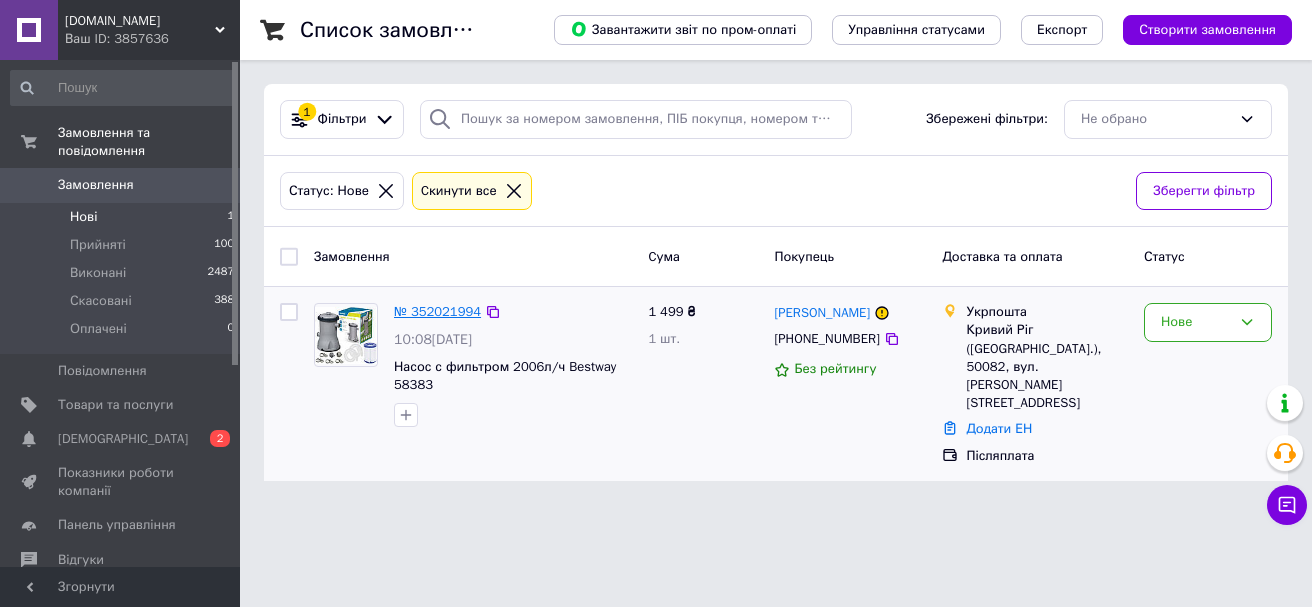 click on "№ 352021994" at bounding box center [437, 311] 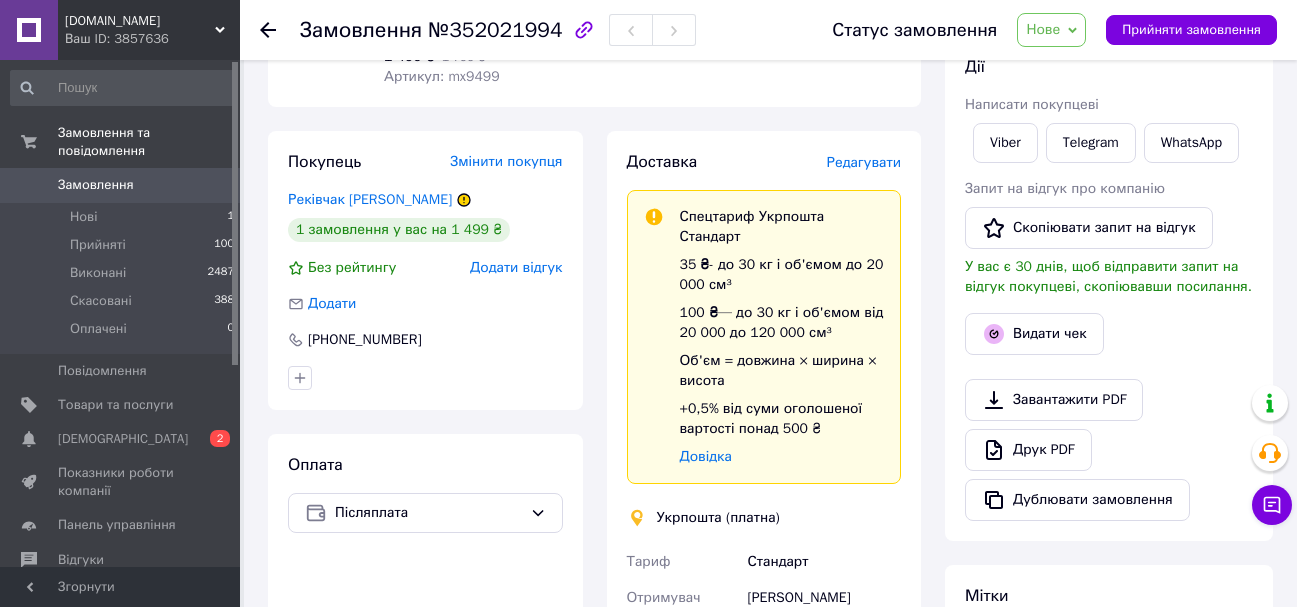 scroll, scrollTop: 300, scrollLeft: 0, axis: vertical 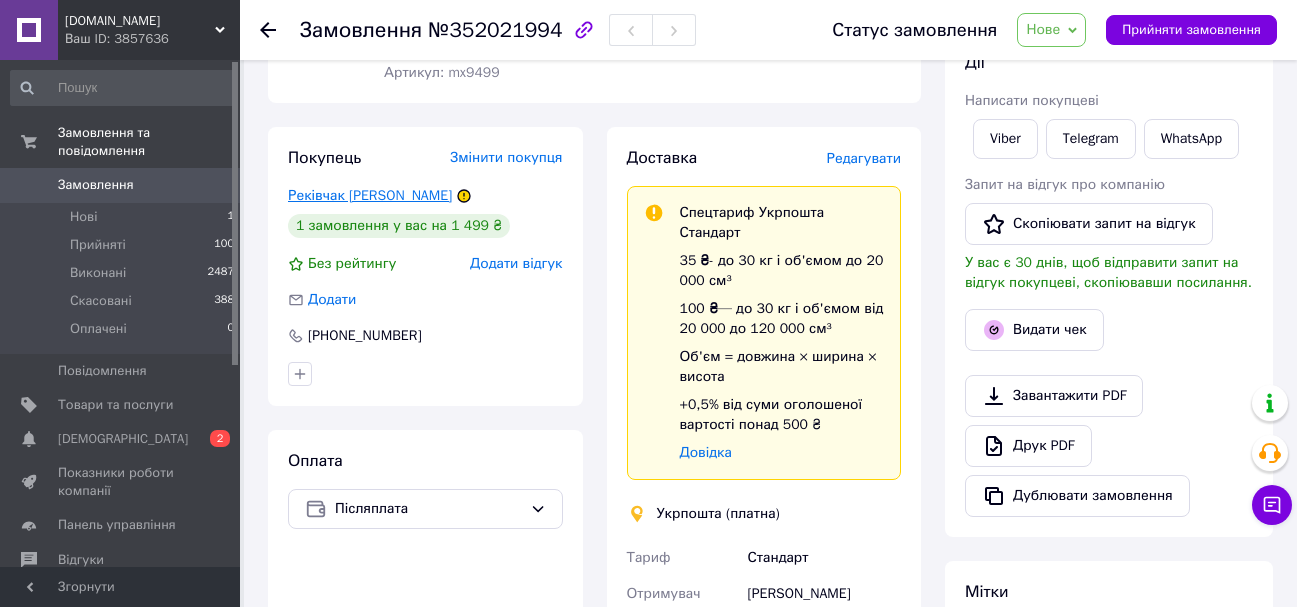 click on "Реківчак [PERSON_NAME]" at bounding box center [370, 195] 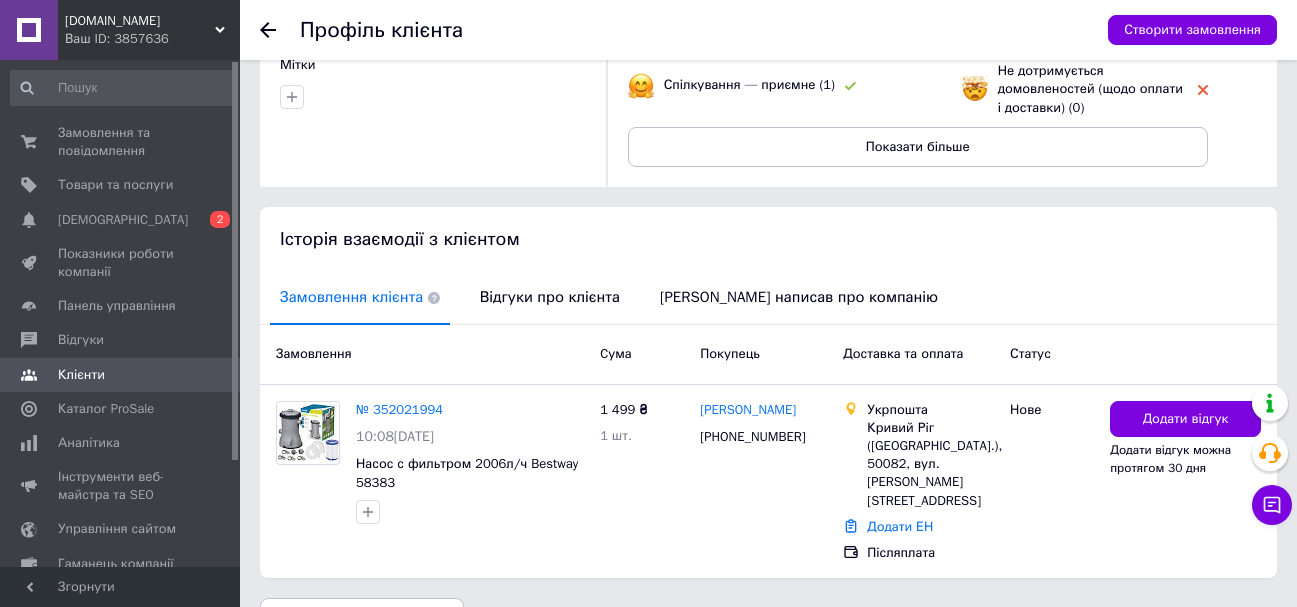 scroll, scrollTop: 281, scrollLeft: 0, axis: vertical 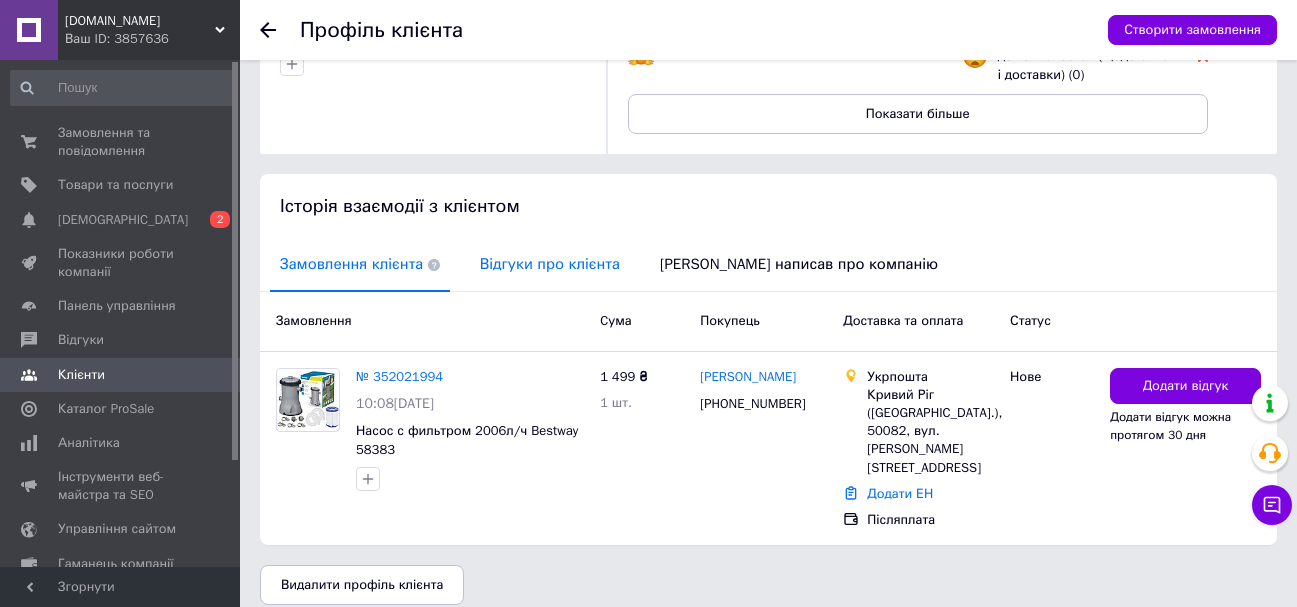 click on "Відгуки про клієнта" at bounding box center (550, 264) 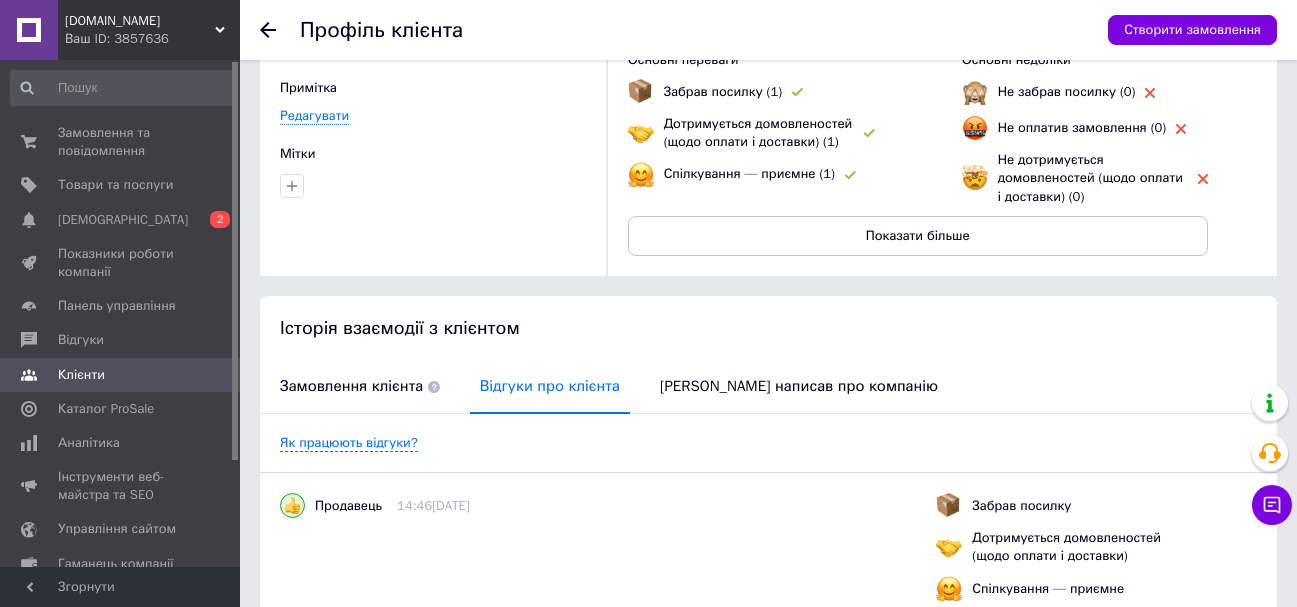 scroll, scrollTop: 0, scrollLeft: 0, axis: both 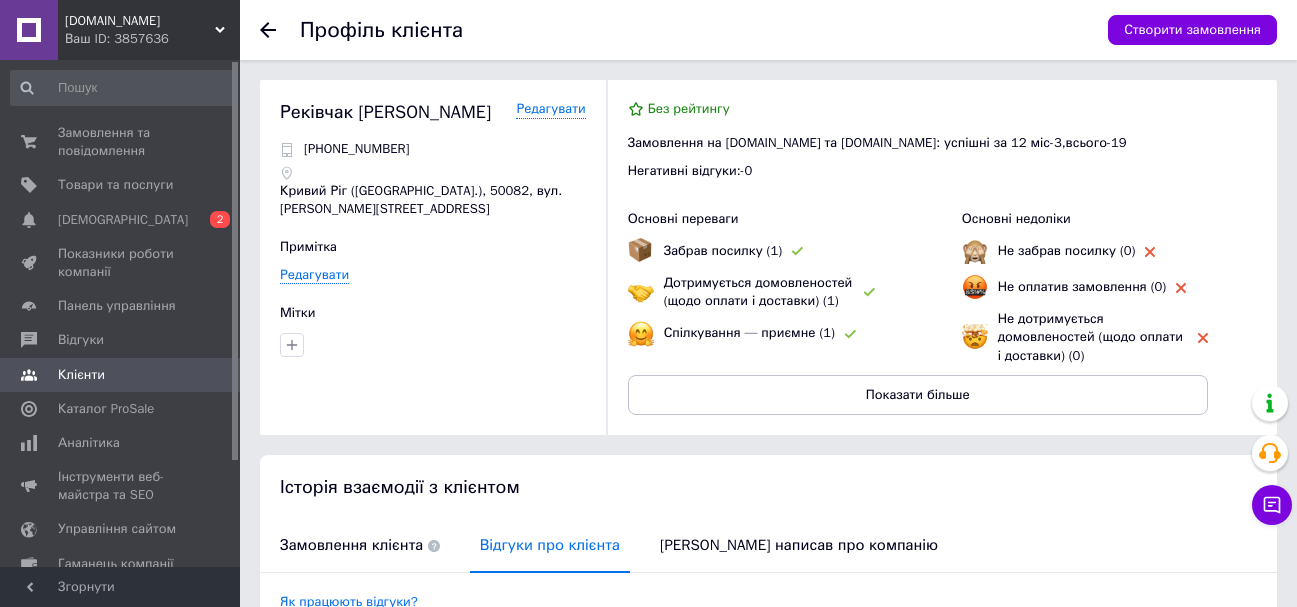 click 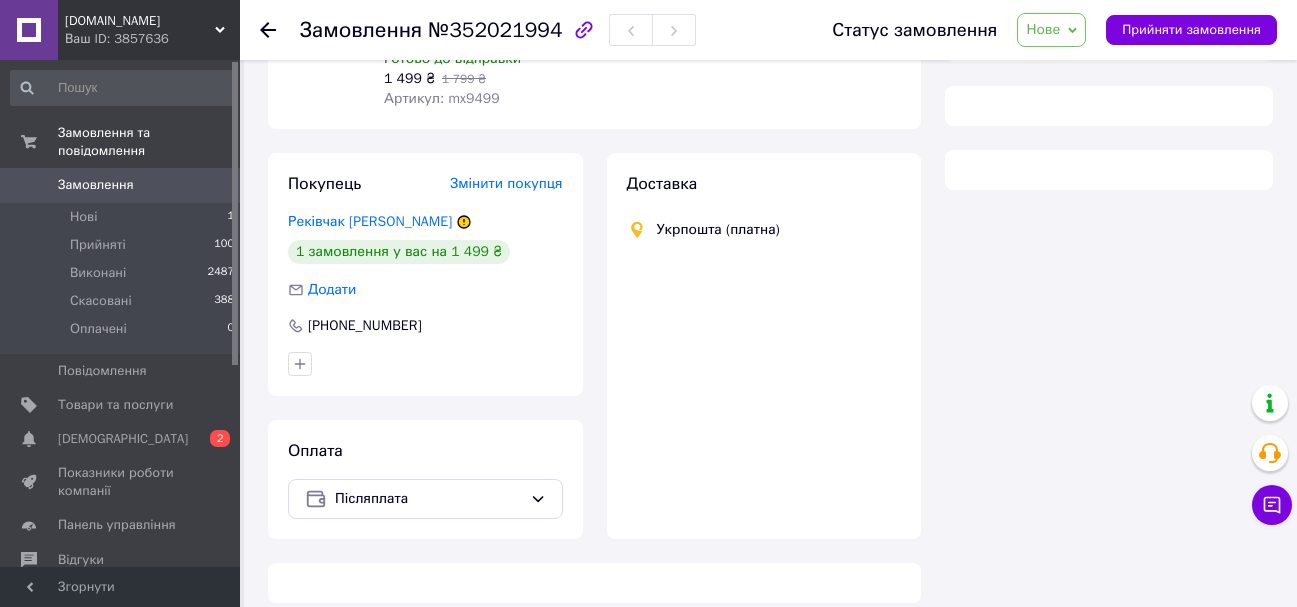 scroll, scrollTop: 300, scrollLeft: 0, axis: vertical 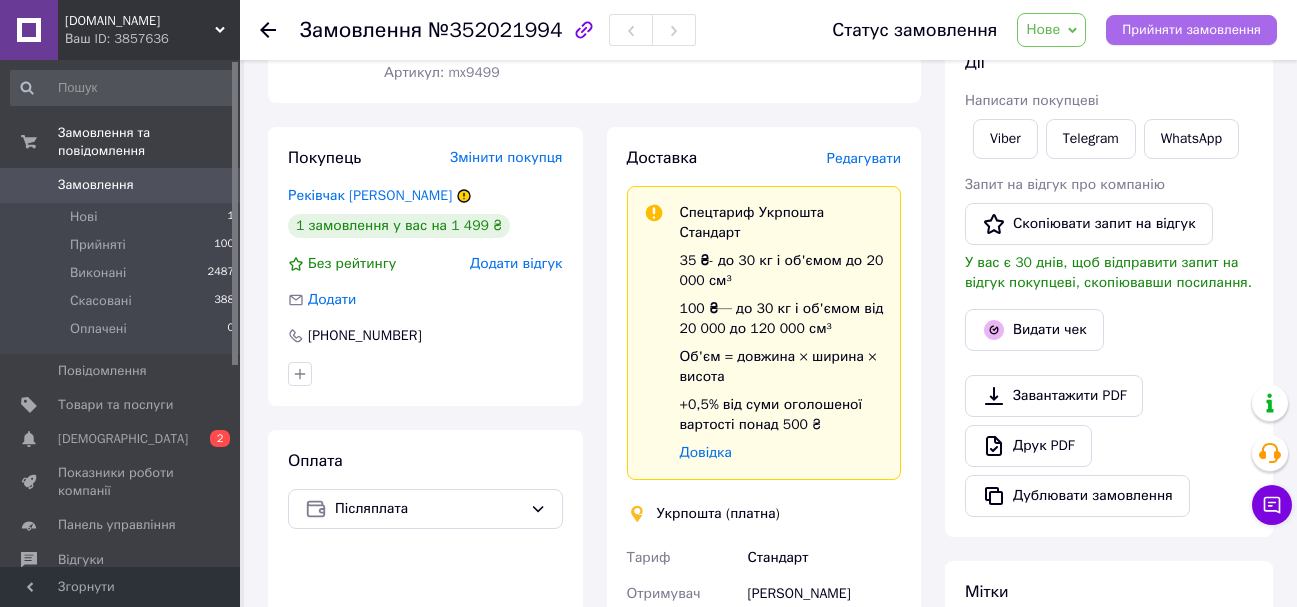 click on "Прийняти замовлення" at bounding box center [1191, 30] 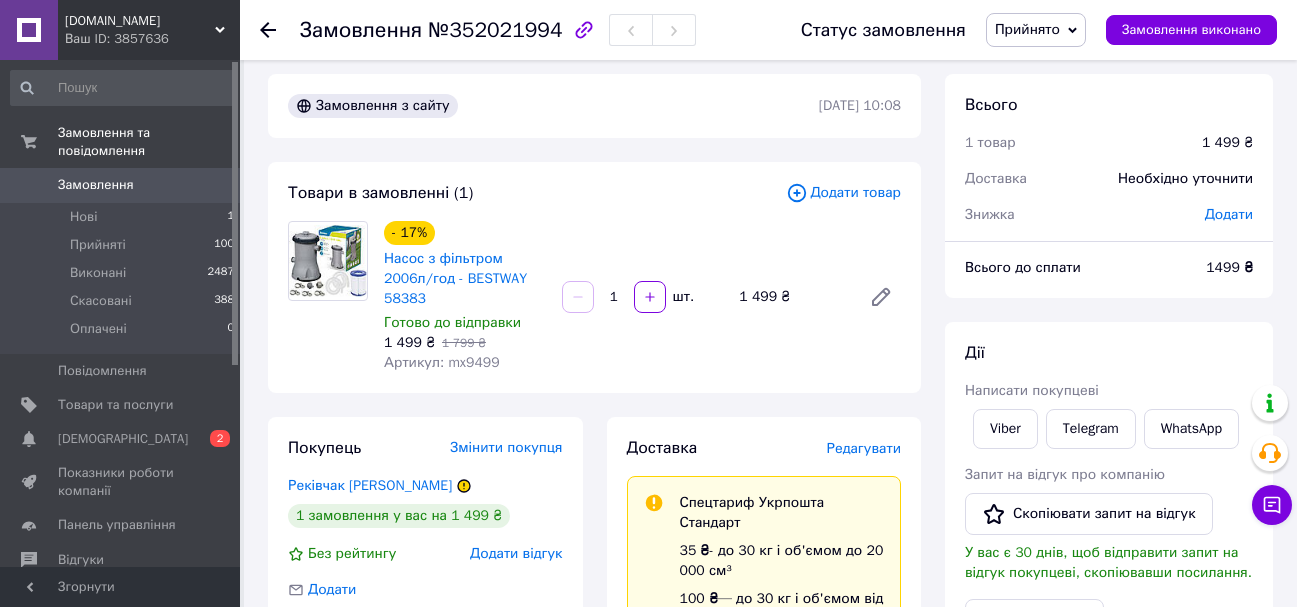scroll, scrollTop: 0, scrollLeft: 0, axis: both 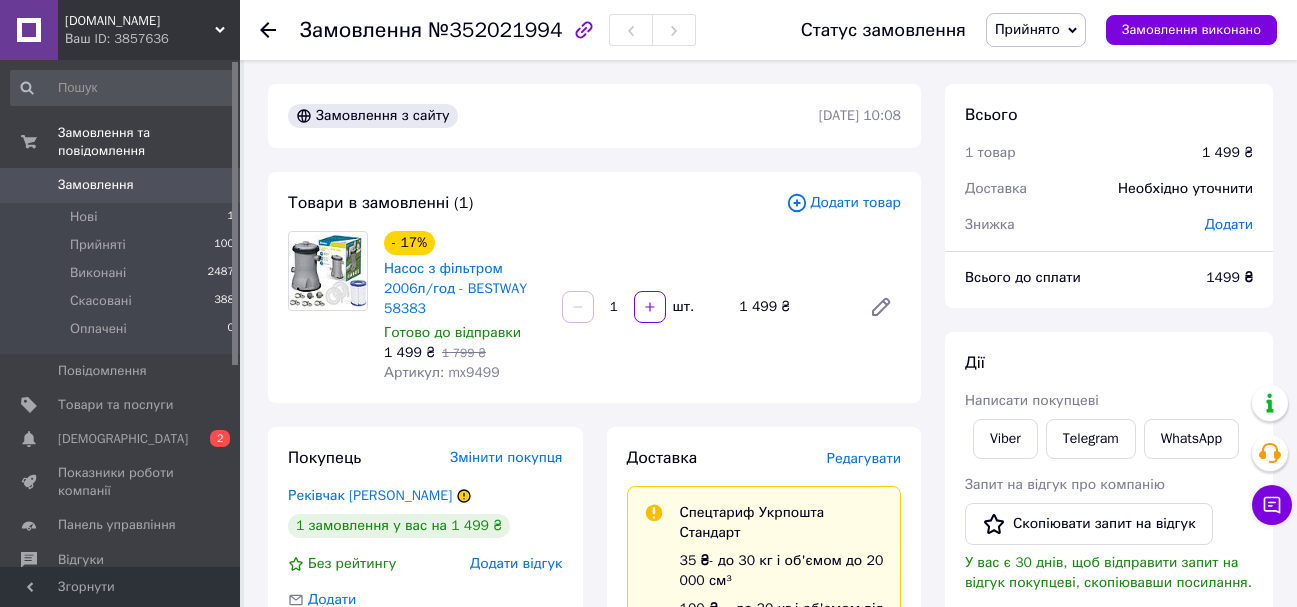 click 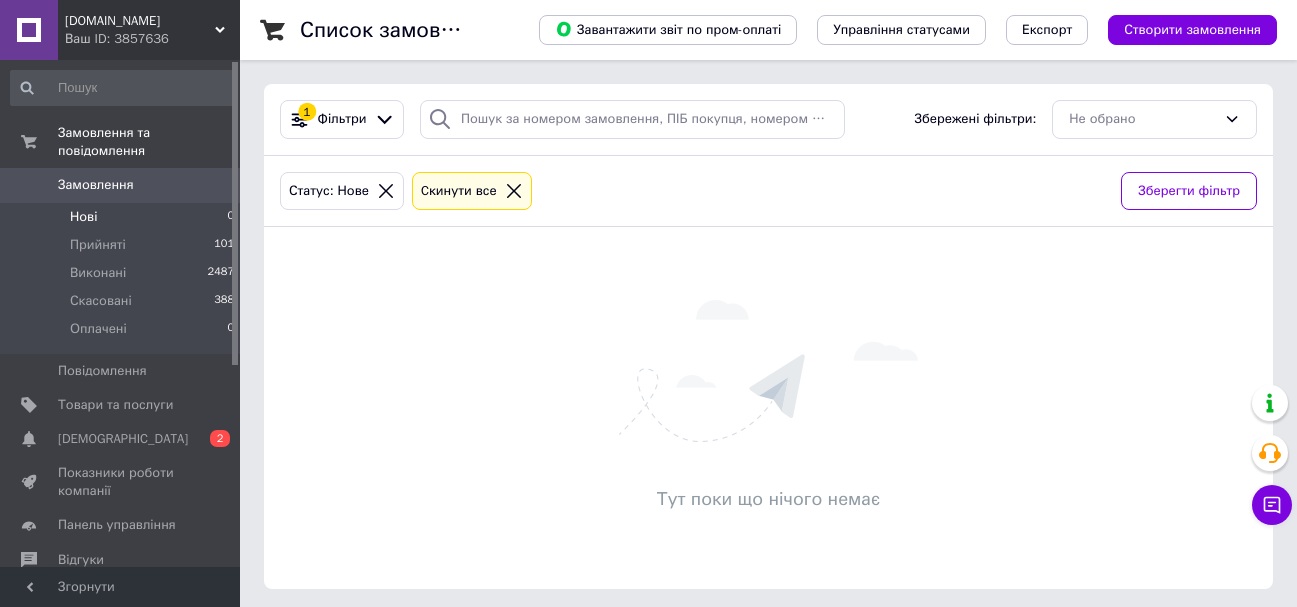click on "Замовлення" at bounding box center (96, 185) 